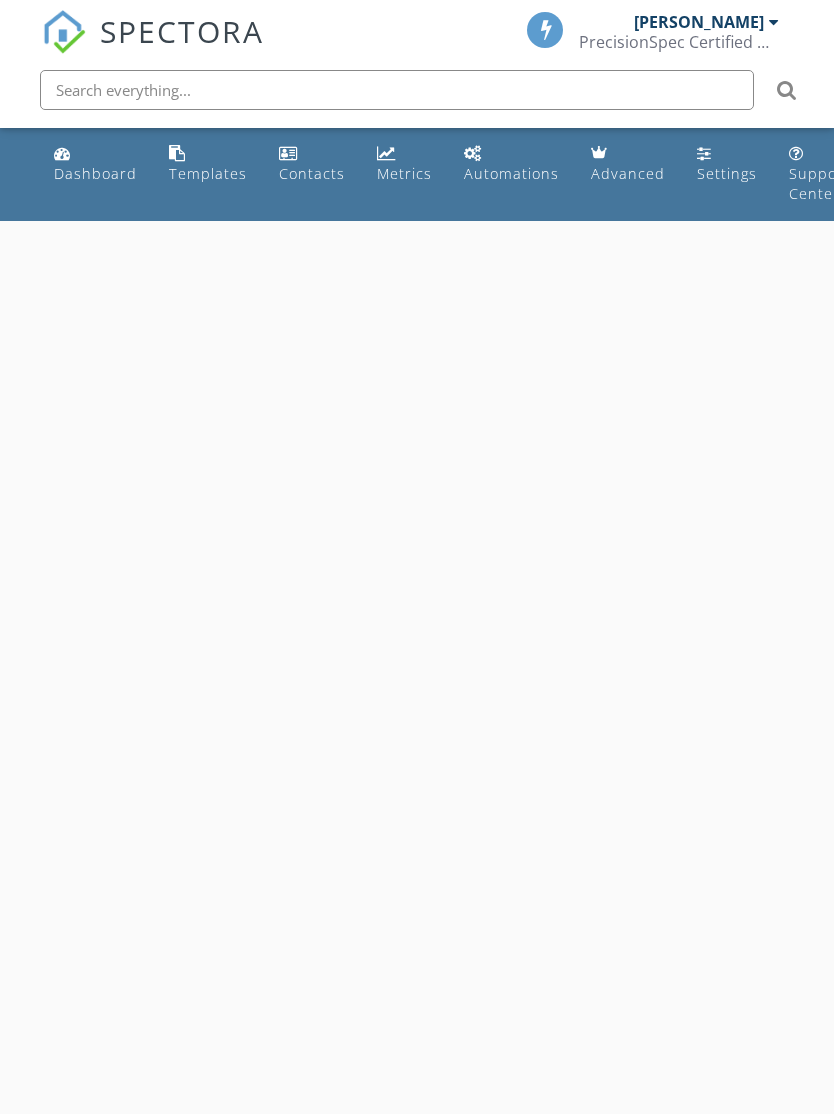 scroll, scrollTop: 0, scrollLeft: 0, axis: both 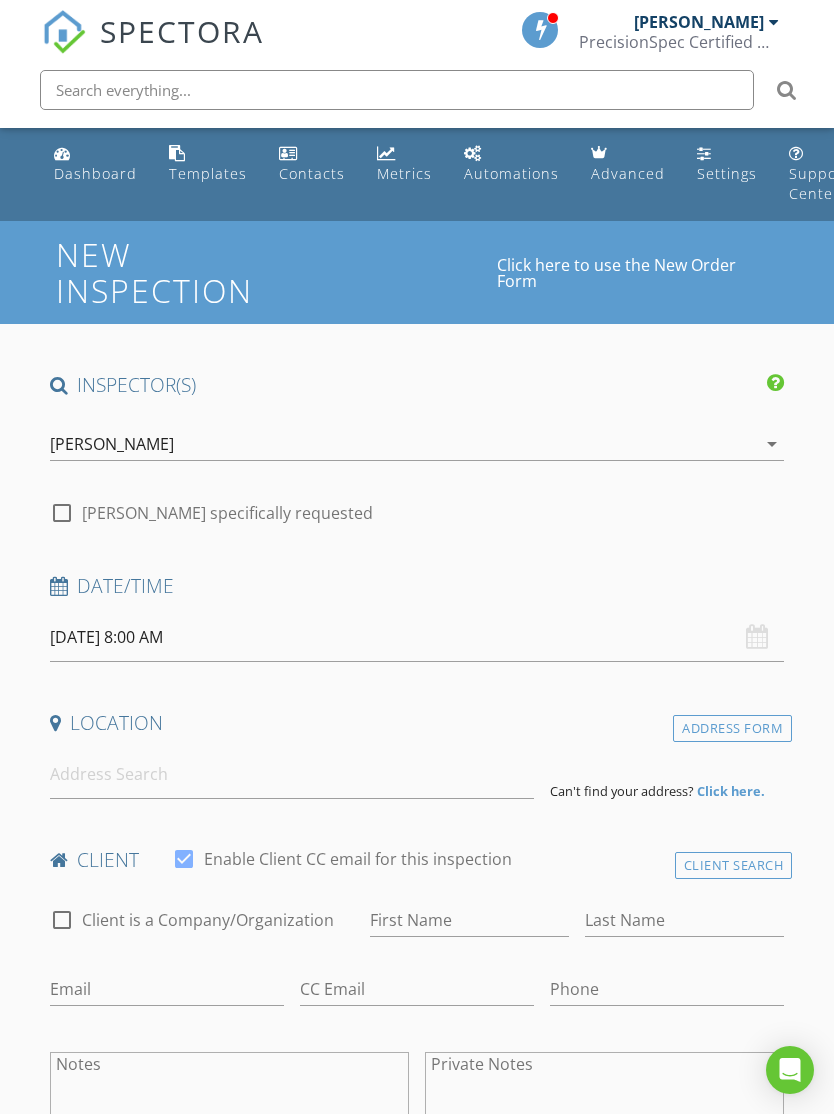 click on "check_box   David Morgan   PRIMARY   David Morgan arrow_drop_down" at bounding box center (417, 448) 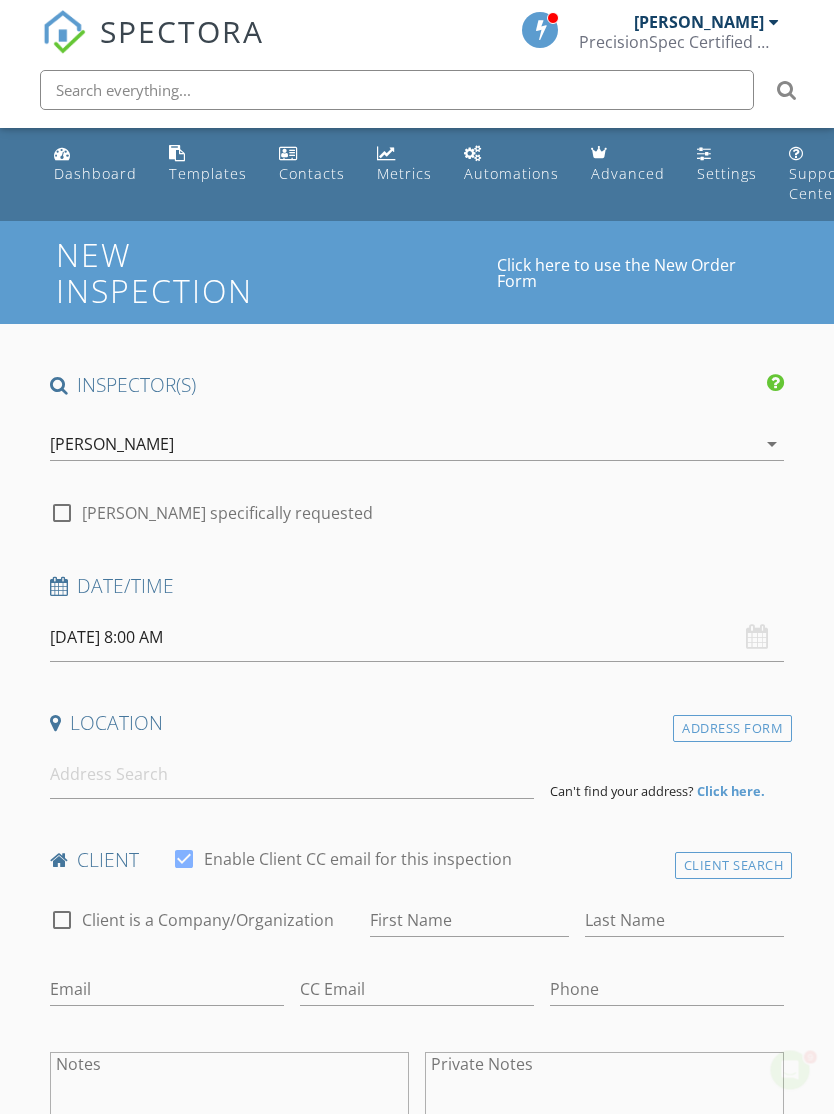 scroll, scrollTop: 0, scrollLeft: 0, axis: both 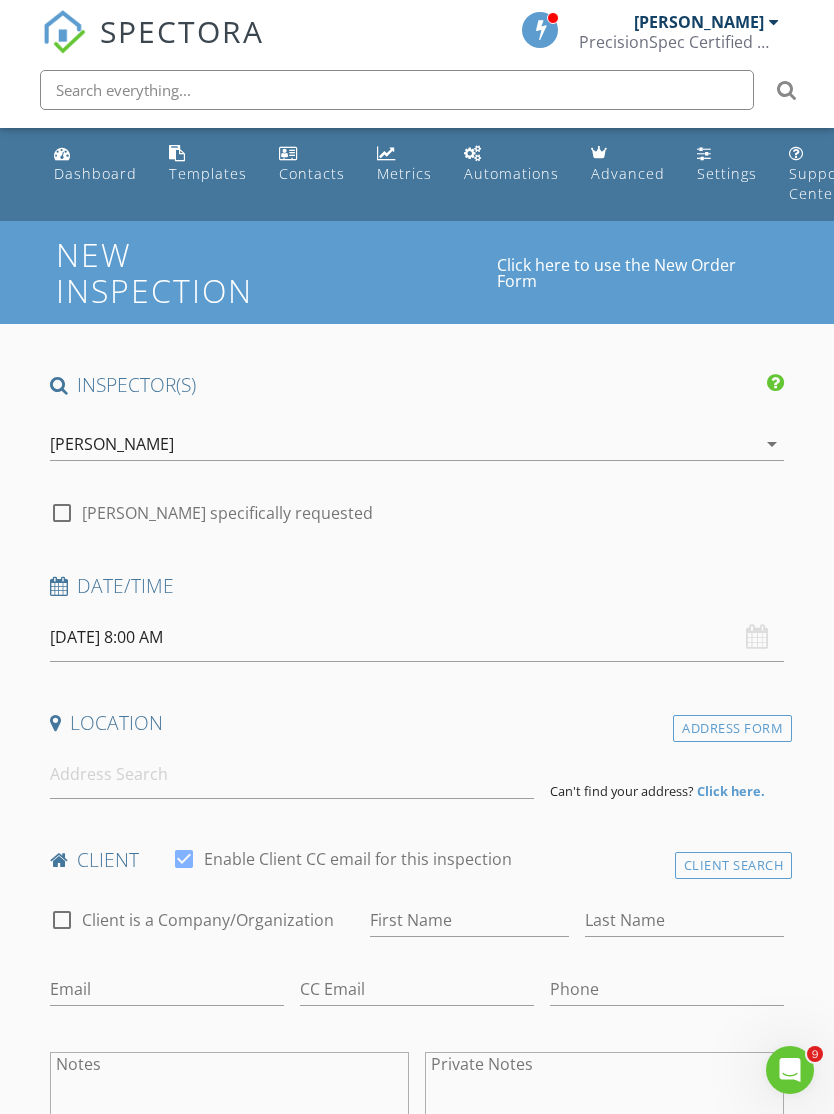 checkbox on "true" 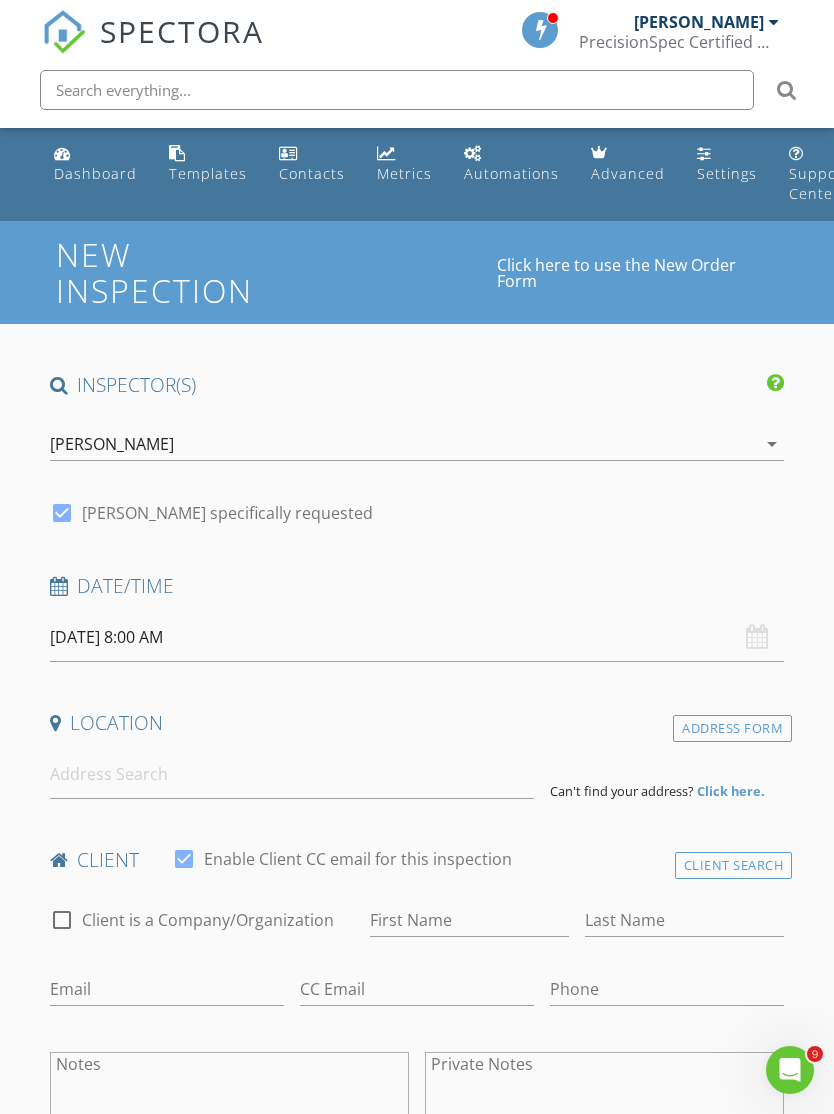 click on "SPECTORA
David Morgan
PrecisionSpec Certified Home Inspections
Role:
Inspector
Dashboard
New Inspection
Inspections
Calendar
Template Editor
Contacts
Automations
Team
Metrics
Payments
Data Exports
Billing
Reporting
Advanced
Settings
What's New
Sign Out
Dashboard
Templates
Contacts
Metrics
Automations
Advanced
Settings
Support Center
This will disable all automated notifications for this inspection. Use this for mock inspections or inspections where you'd prefer not to send any communication out.       This is an arbitrary number to identify this inspection internally. If you use a number, we'll auto-increment this with every inspection." at bounding box center (417, 1608) 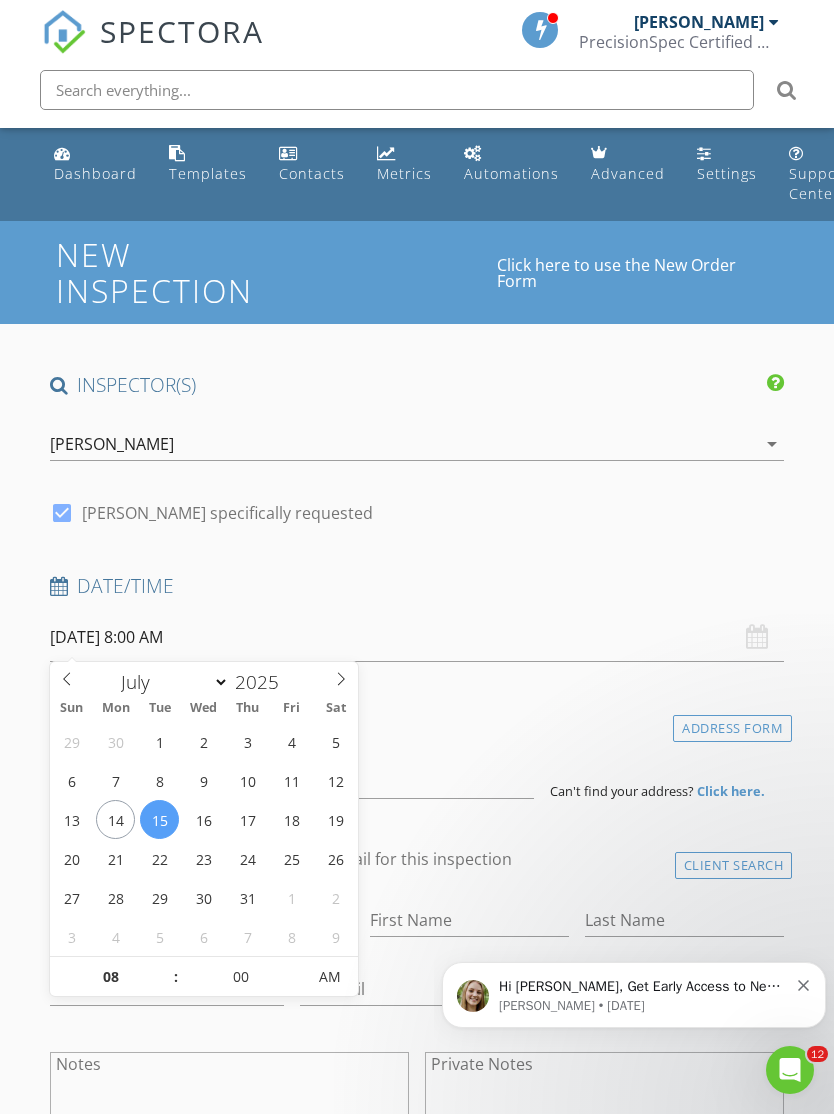 scroll, scrollTop: 0, scrollLeft: 0, axis: both 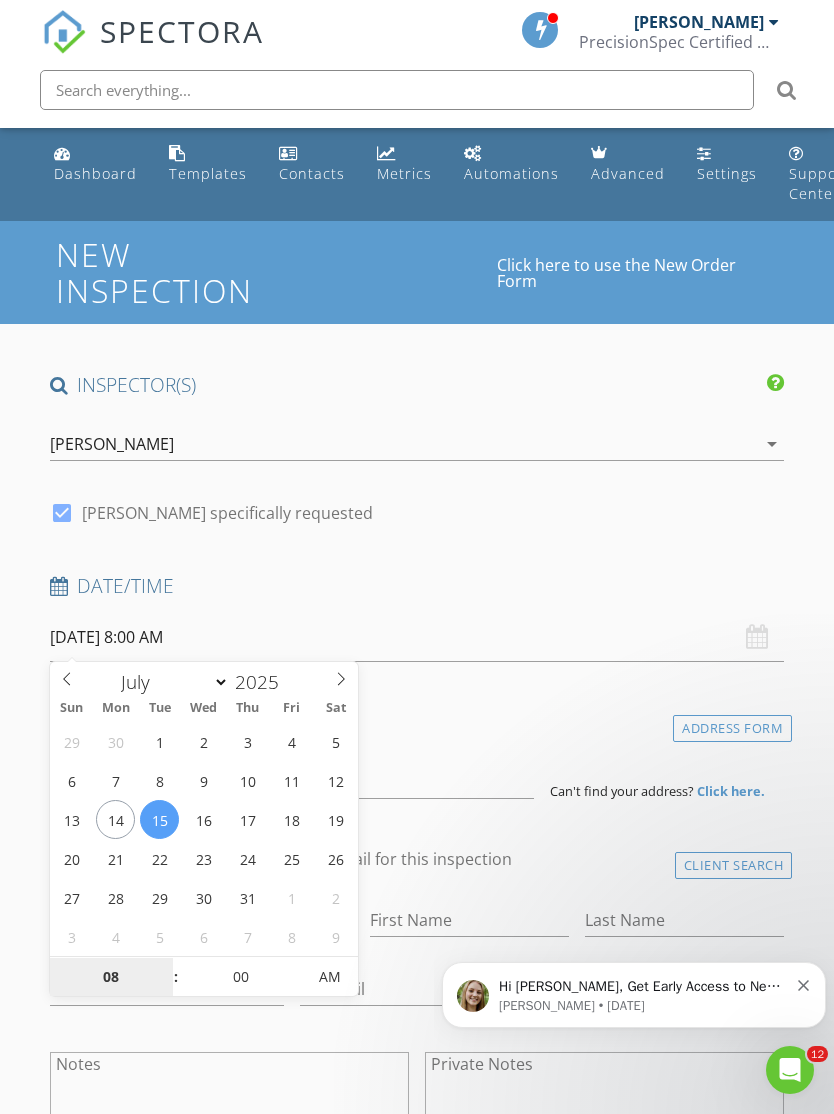 type on "07/14/2025 8:00 AM" 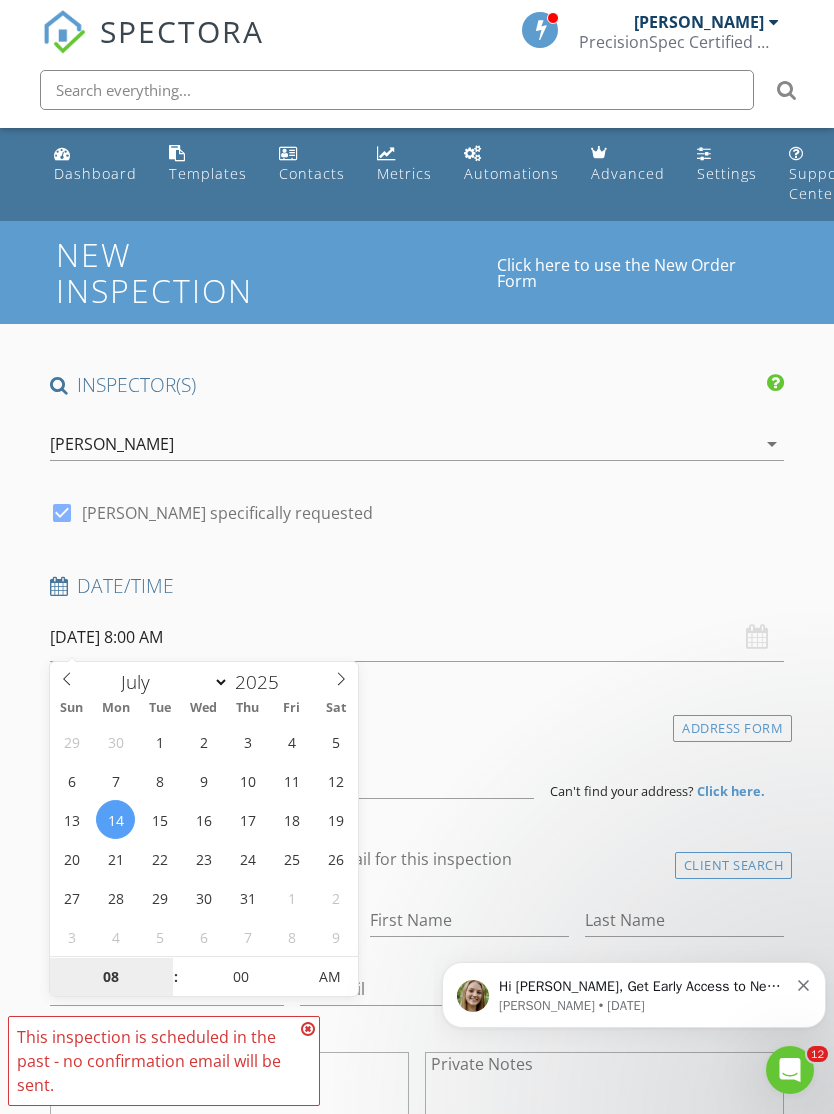scroll, scrollTop: 591, scrollLeft: 0, axis: vertical 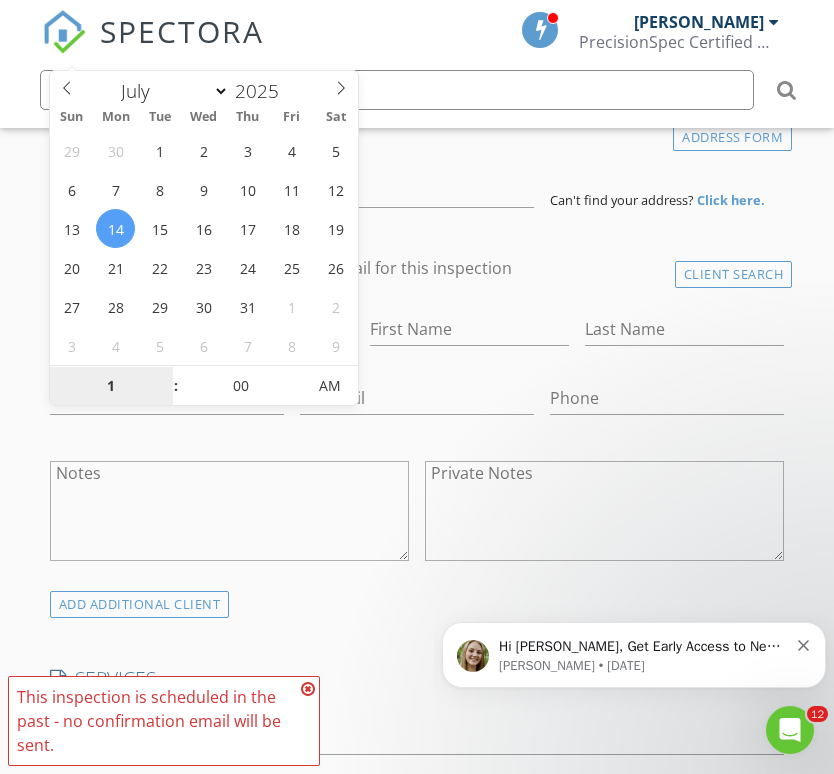 type on "01" 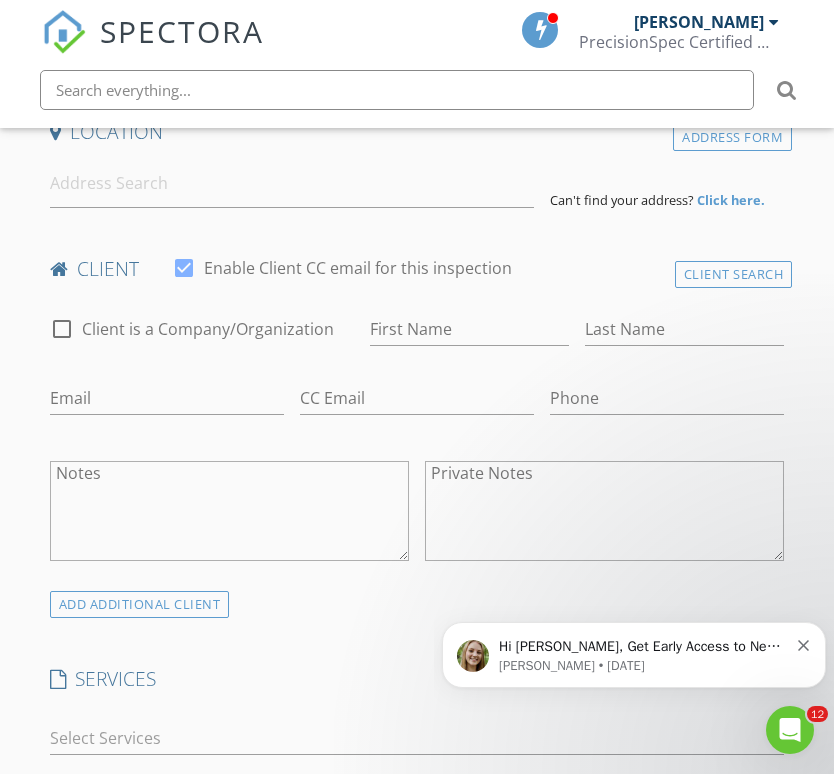 click on "INSPECTOR(S)
check_box   David Morgan   PRIMARY   David Morgan arrow_drop_down   check_box David Morgan specifically requested
Date/Time
07/14/2025 1:00 PM
Location
Address Form       Can't find your address?   Click here.
client
check_box Enable Client CC email for this inspection   Client Search     check_box_outline_blank Client is a Company/Organization     First Name   Last Name   Email   CC Email   Phone           Notes   Private Notes
ADD ADDITIONAL client
SERVICES
check_box_outline_blank   Residential Inspection   arrow_drop_down     Select Discount Code arrow_drop_down    Charges       TOTAL   $0.00    Duration    No services with durations selected      Templates    No templates selected    Agreements    No agreements selected
Manual Edit
TOTAL:" at bounding box center (417, 1121) 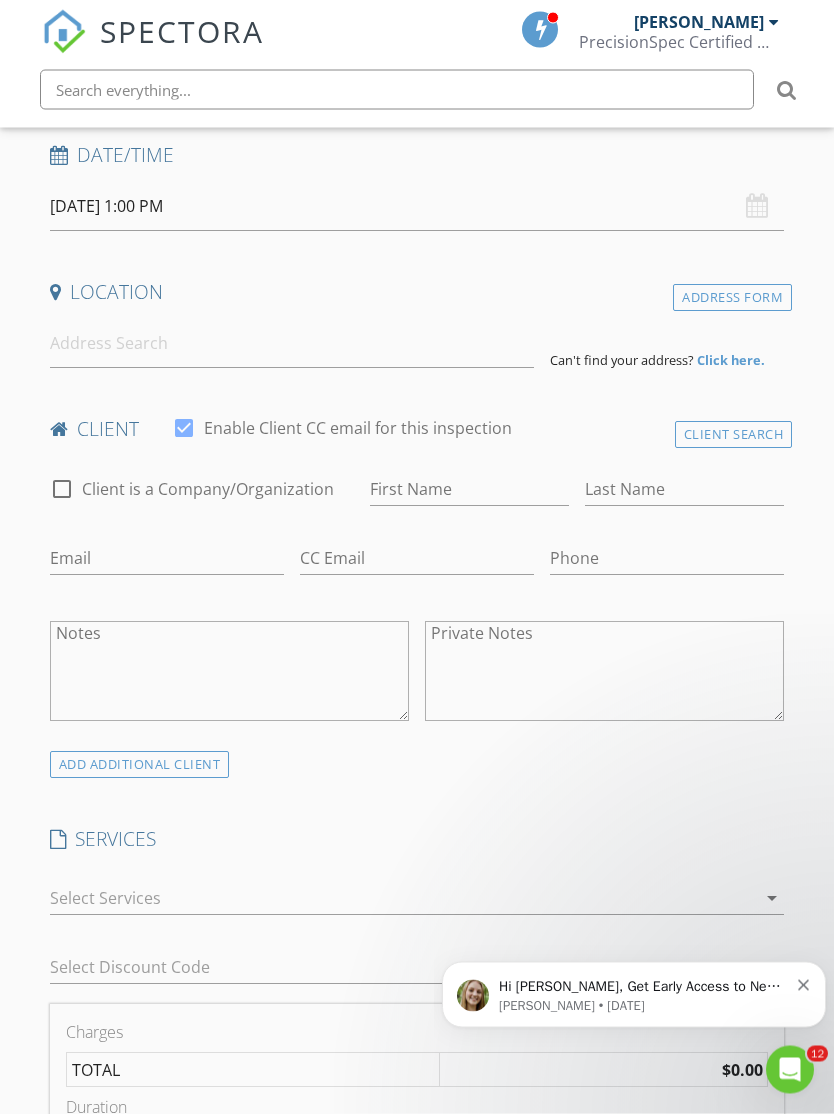 scroll, scrollTop: 387, scrollLeft: 0, axis: vertical 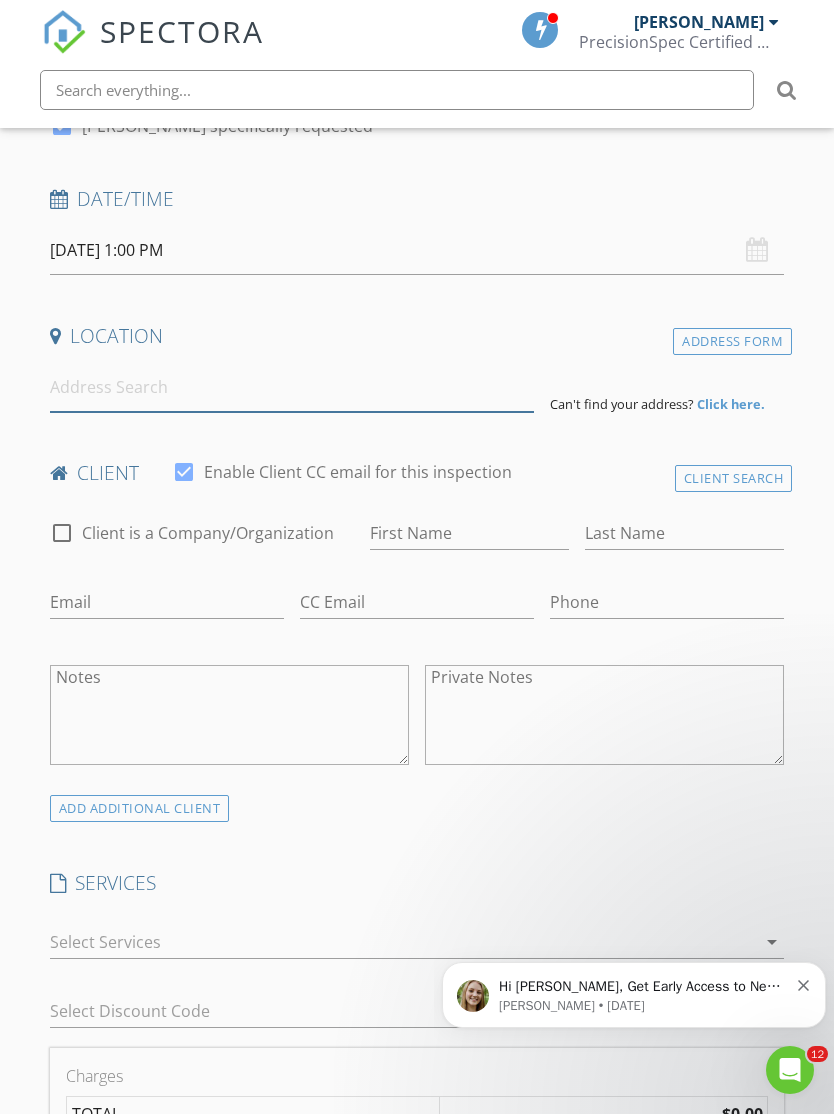 click at bounding box center [292, 387] 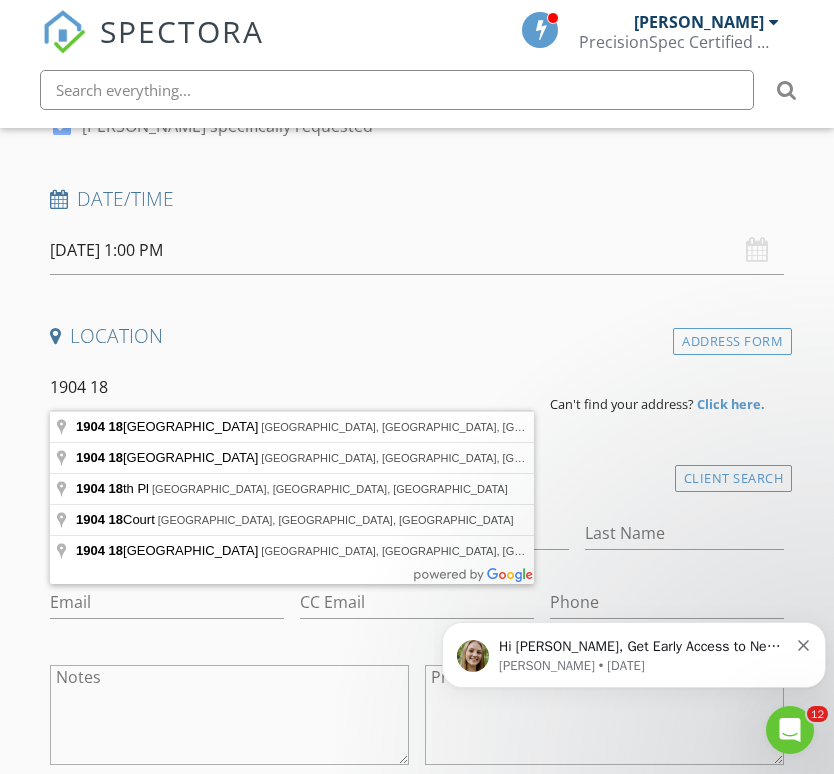 type on "1904 18th Street, Phenix City, AL, USA" 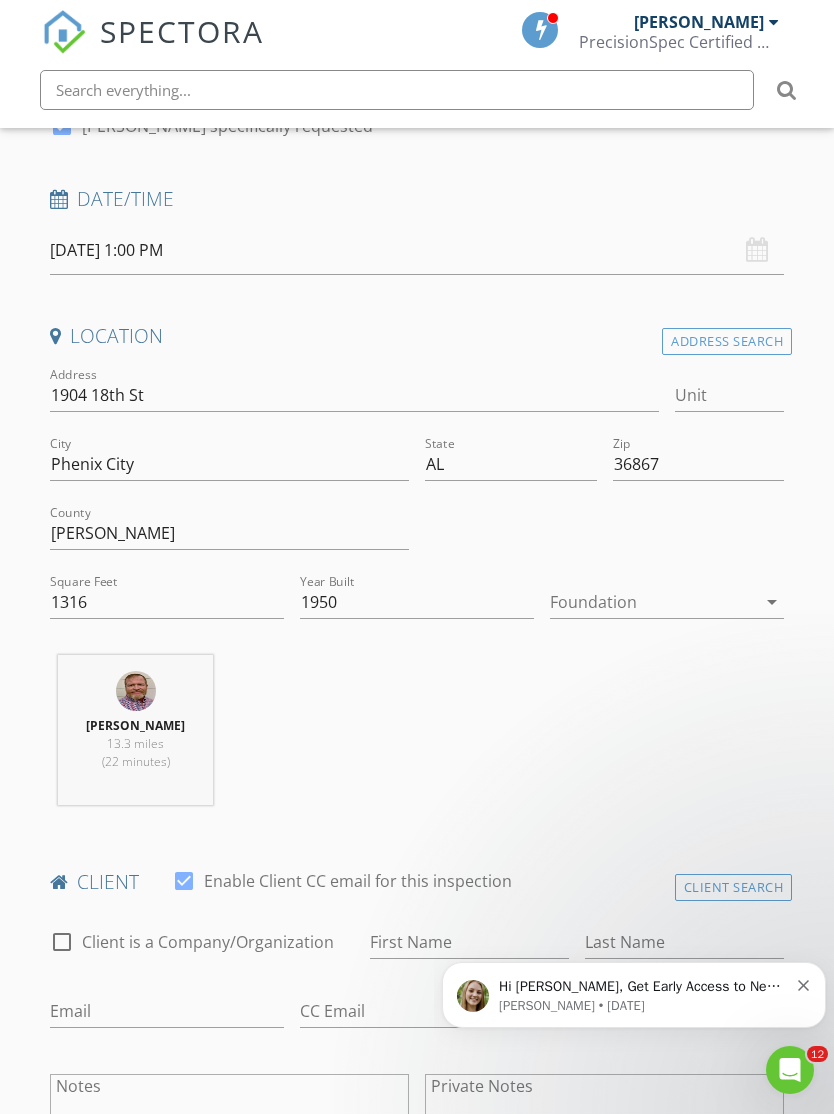 click 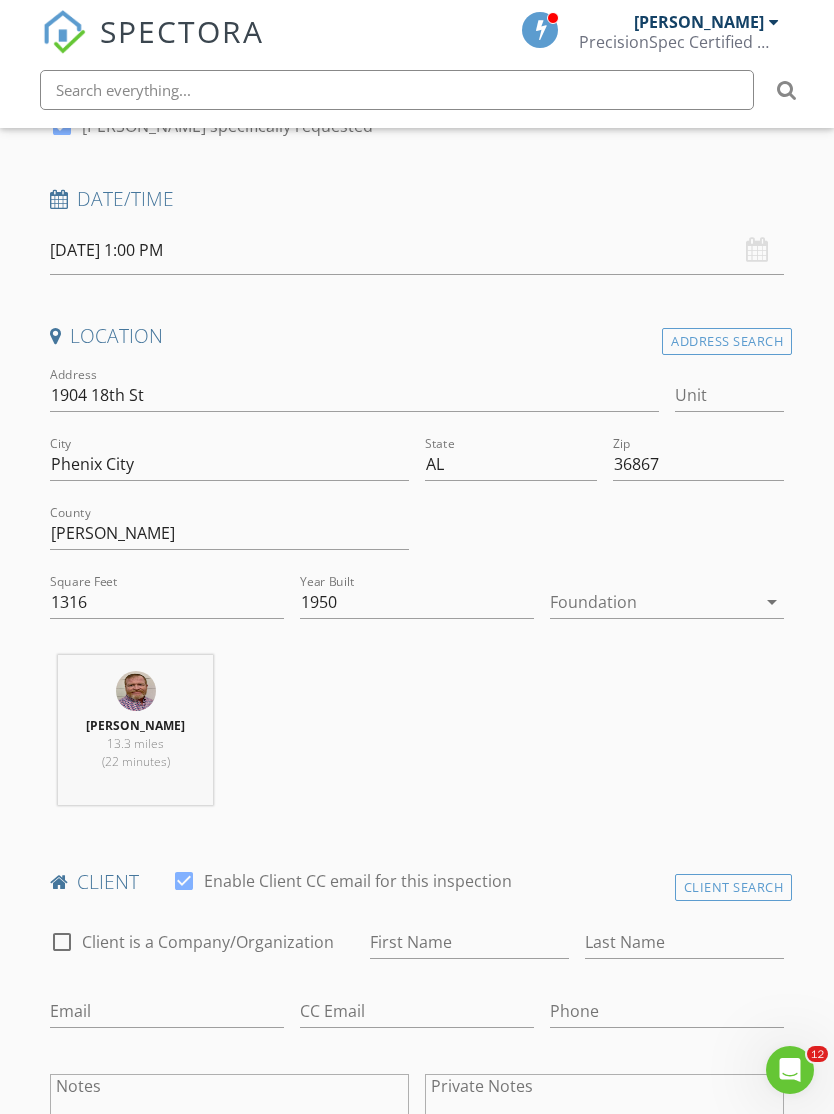 click at bounding box center (653, 602) 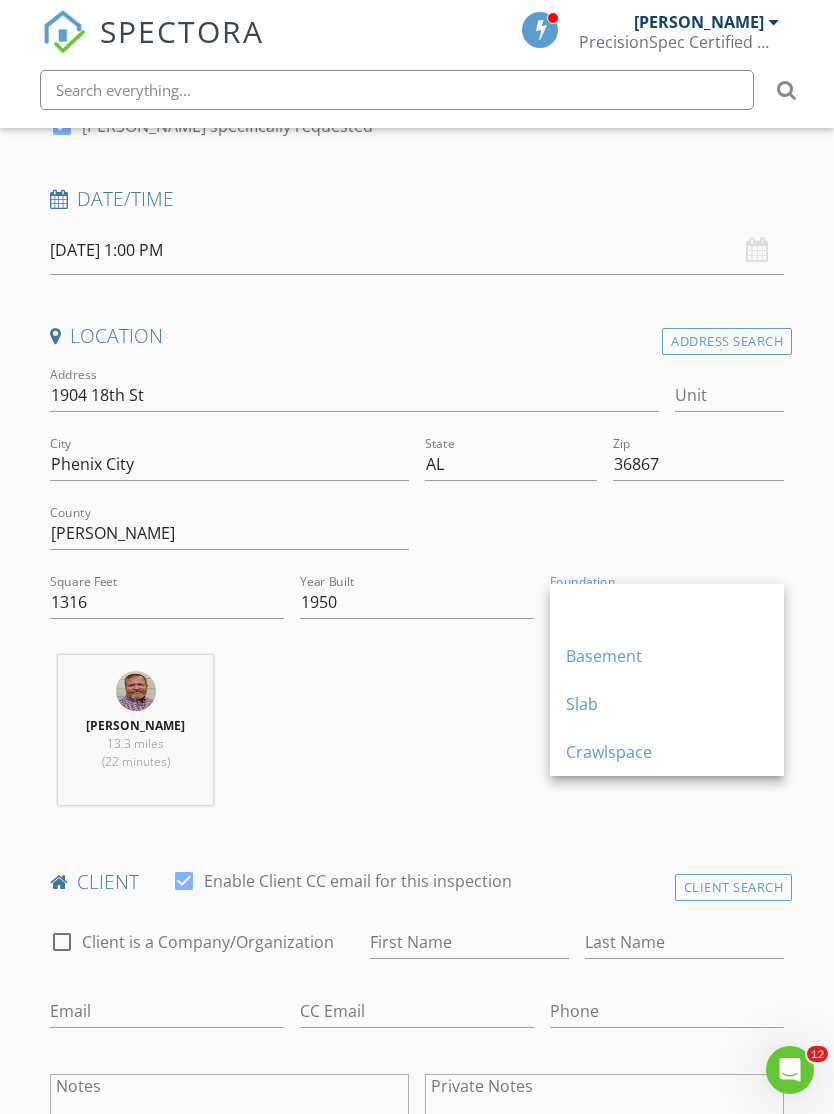 click on "Slab" at bounding box center (667, 704) 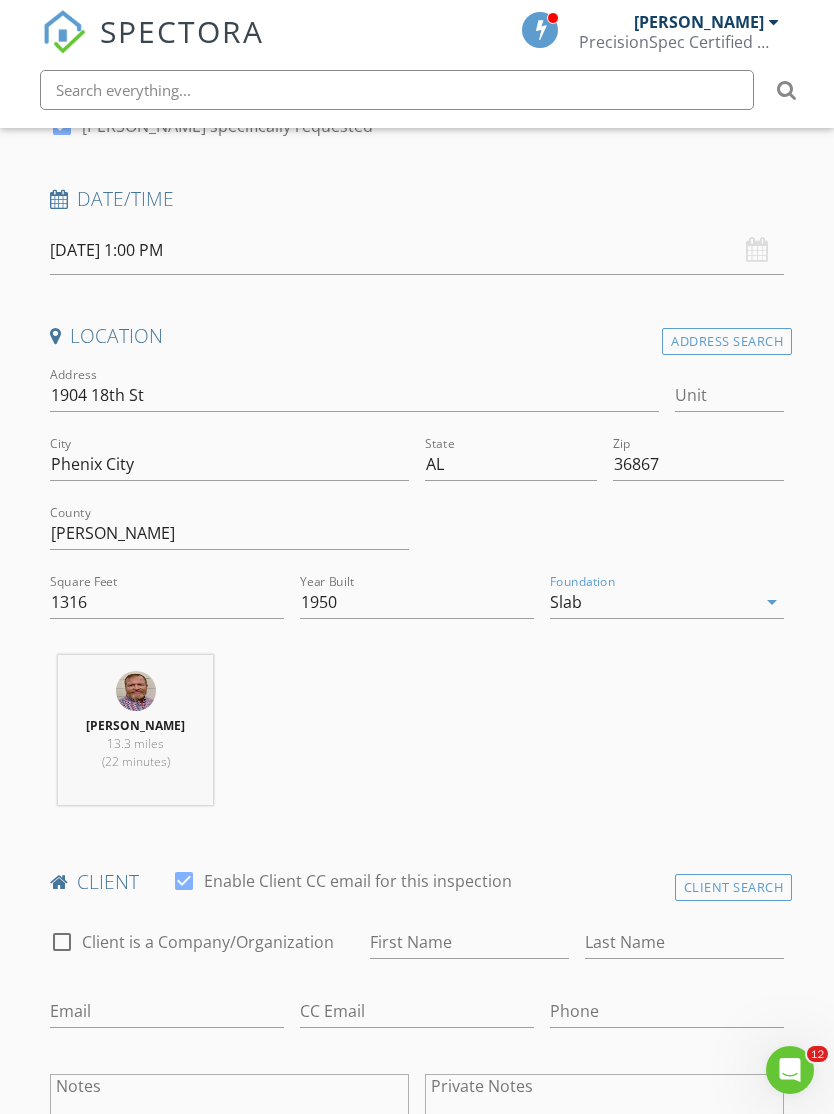 click on "Slab" at bounding box center (653, 602) 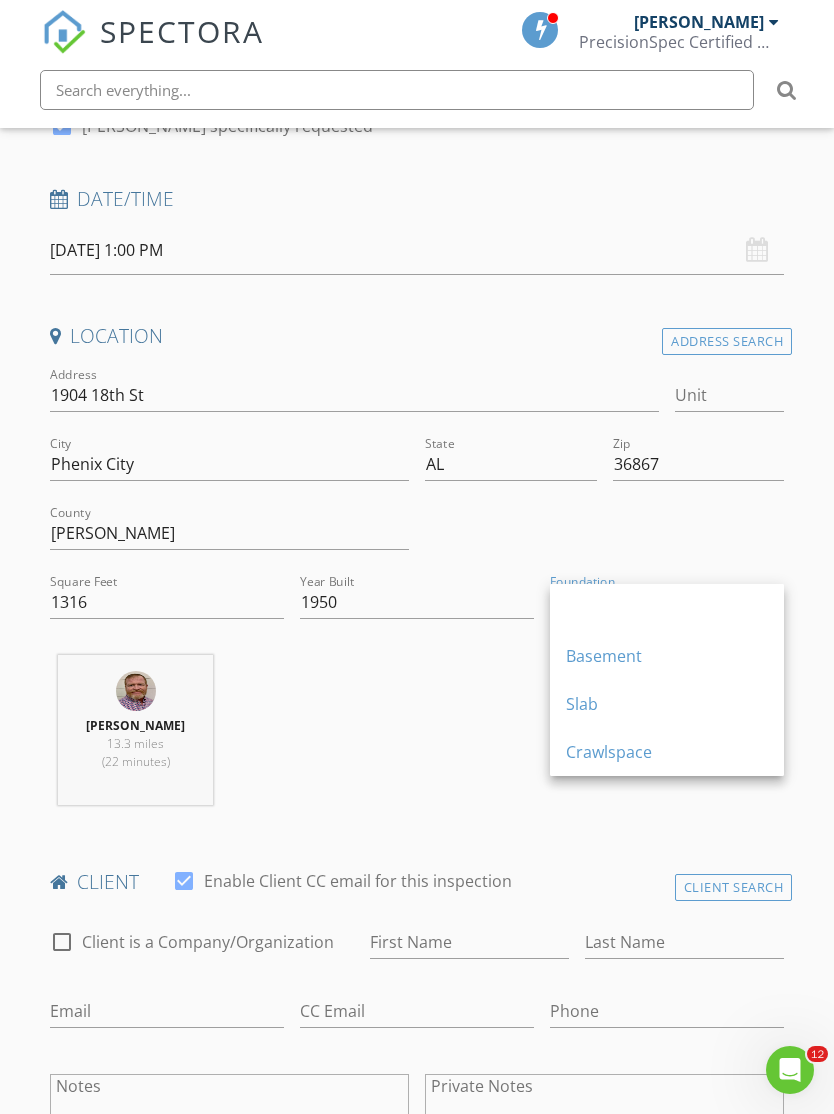 click on "Crawlspace" at bounding box center [667, 752] 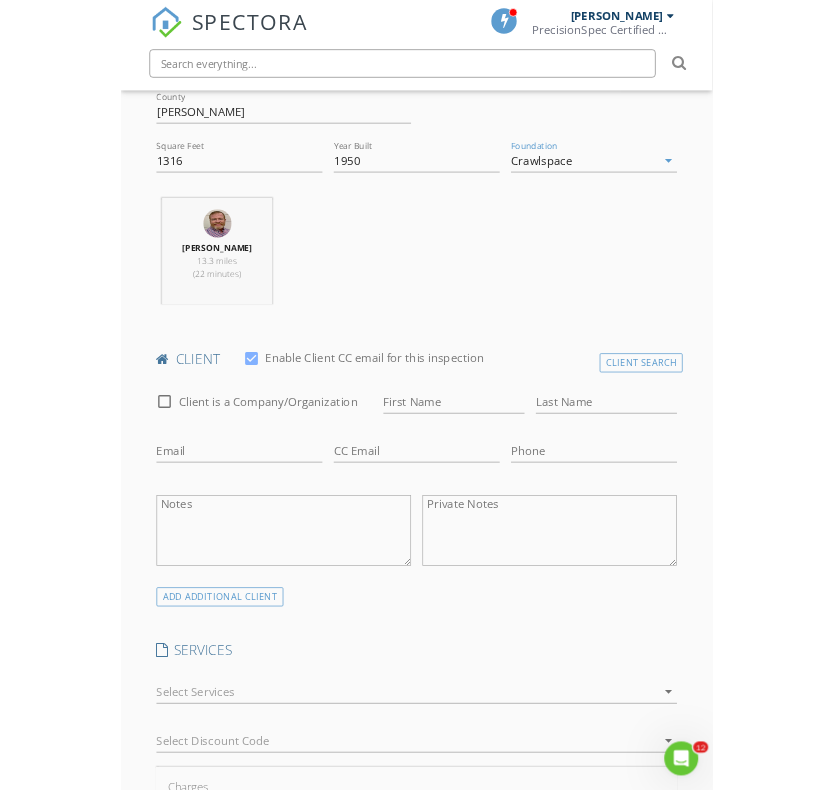 scroll, scrollTop: 765, scrollLeft: 0, axis: vertical 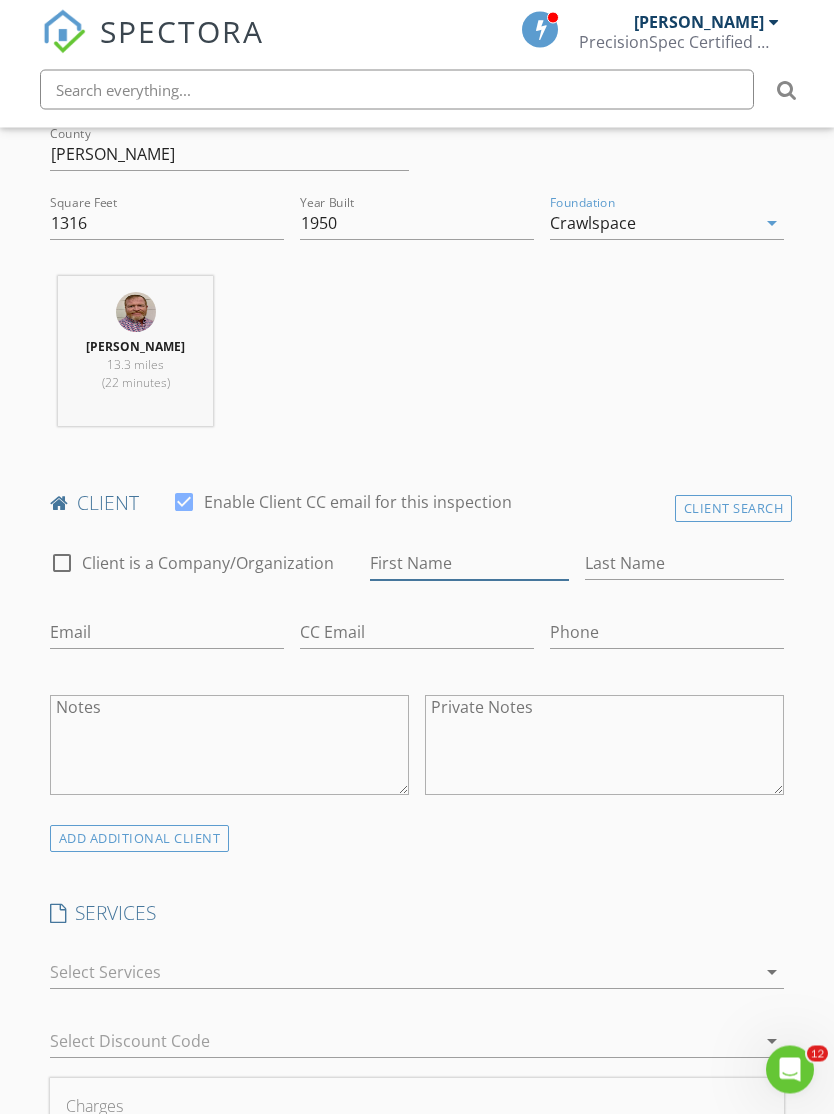 click on "First Name" at bounding box center (469, 564) 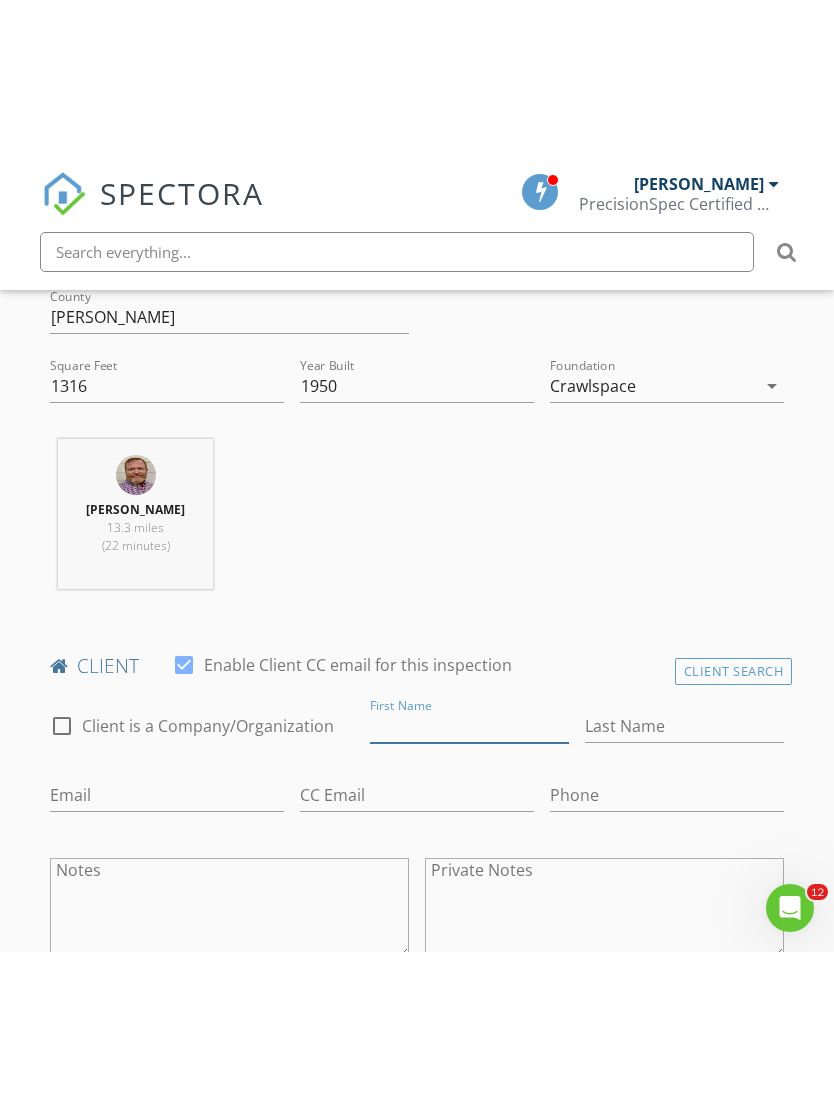 scroll, scrollTop: 766, scrollLeft: 0, axis: vertical 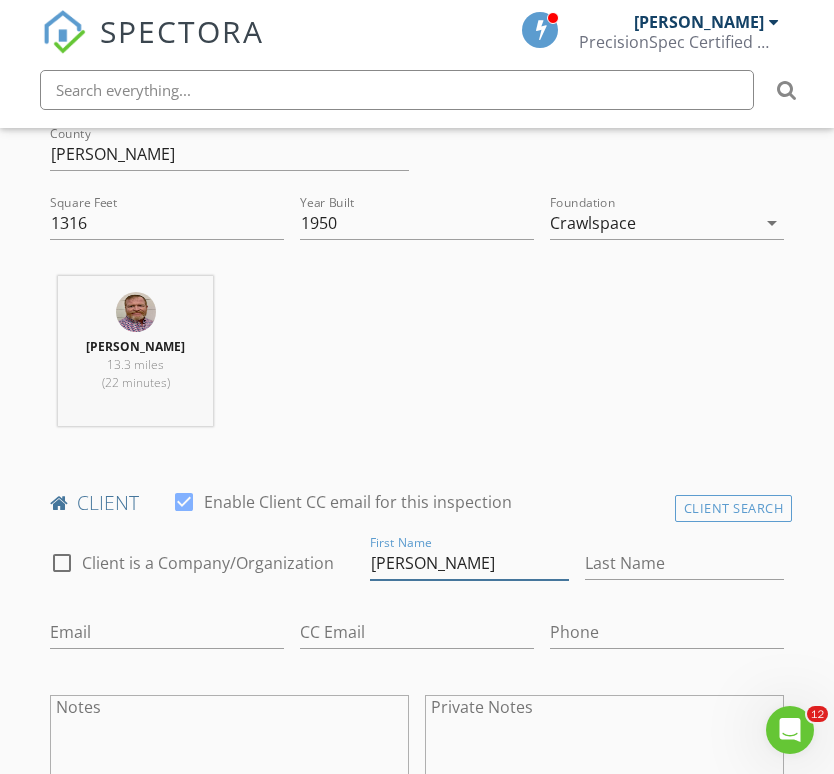type on "Brandon" 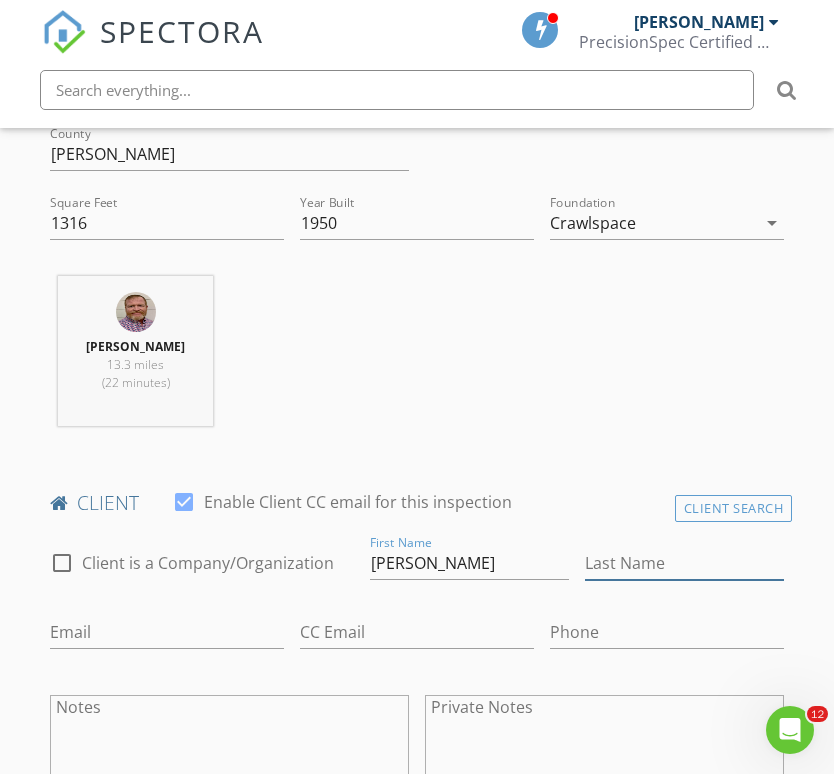 click on "Last Name" at bounding box center (684, 563) 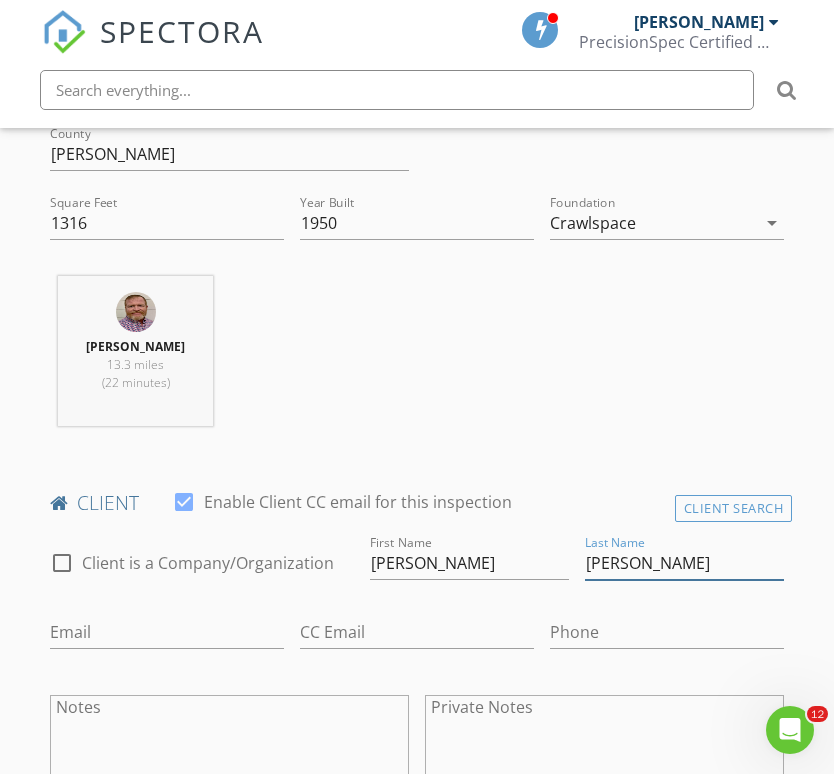 type on "Fretwell" 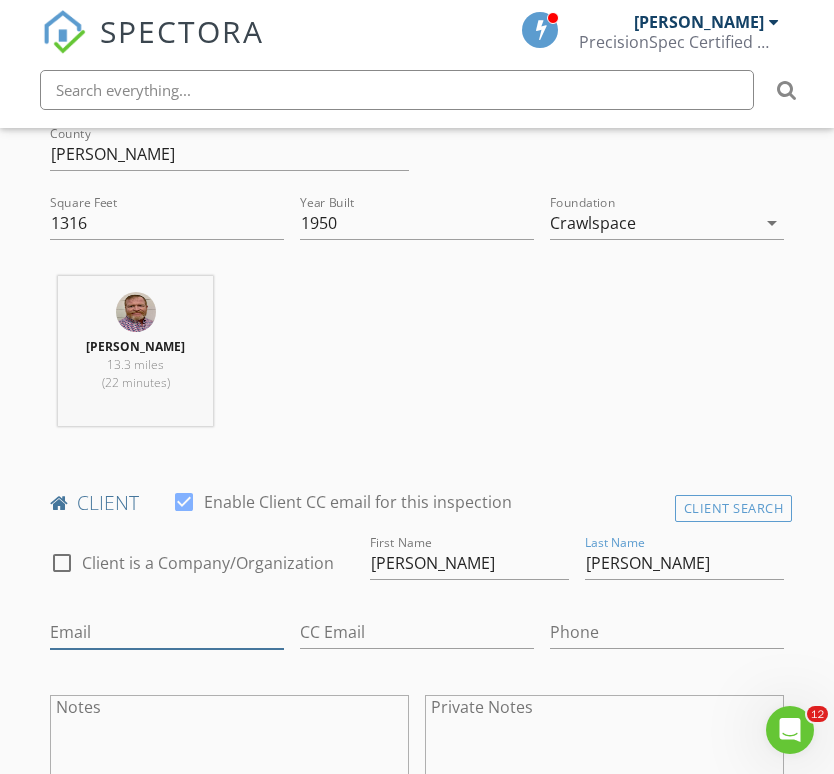 click on "Email" at bounding box center [167, 632] 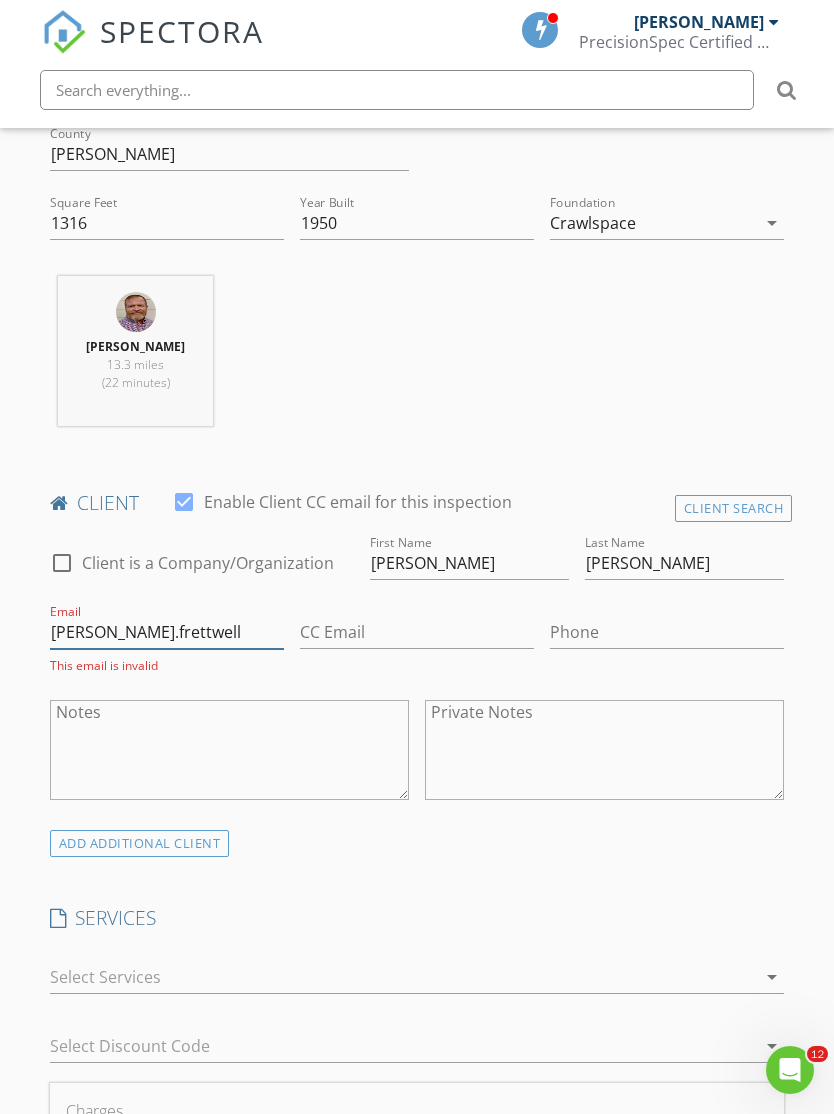 click on "Brandon.frettwell" at bounding box center [167, 632] 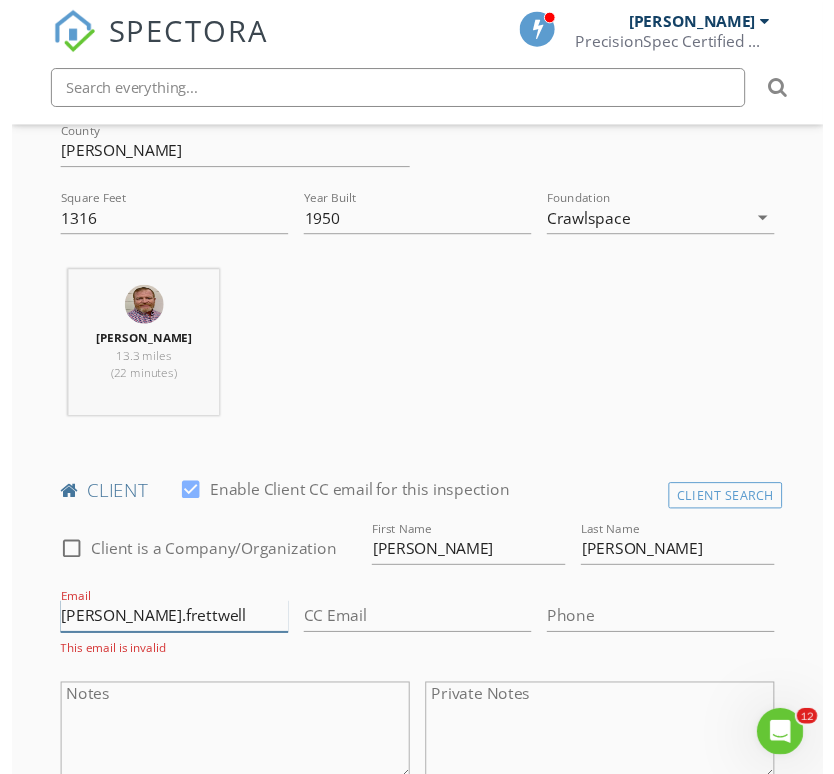 scroll, scrollTop: 766, scrollLeft: 0, axis: vertical 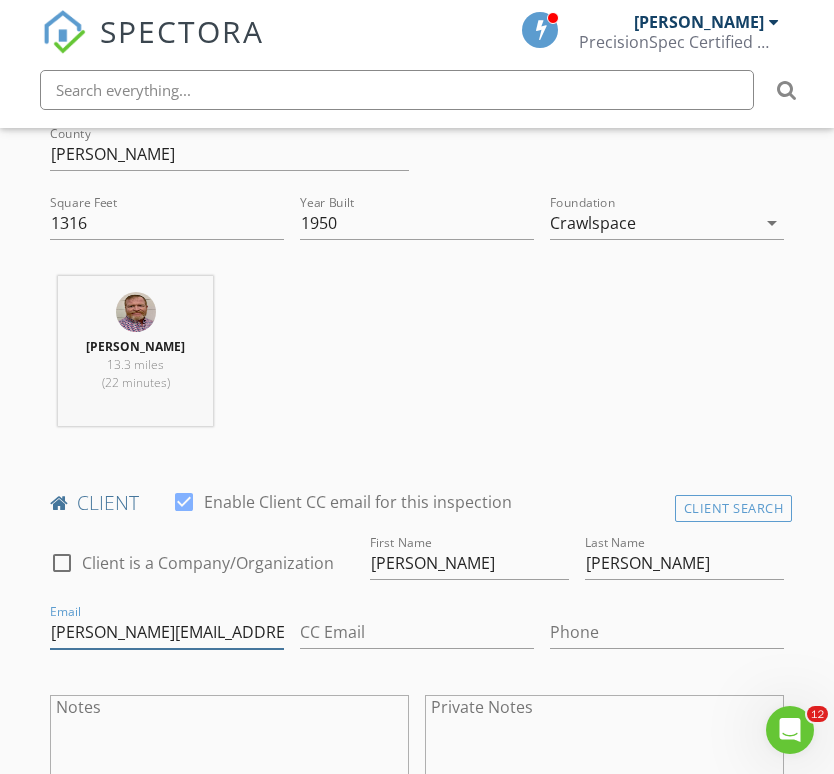 type on "Brandon.fretwell94@yahoo.com" 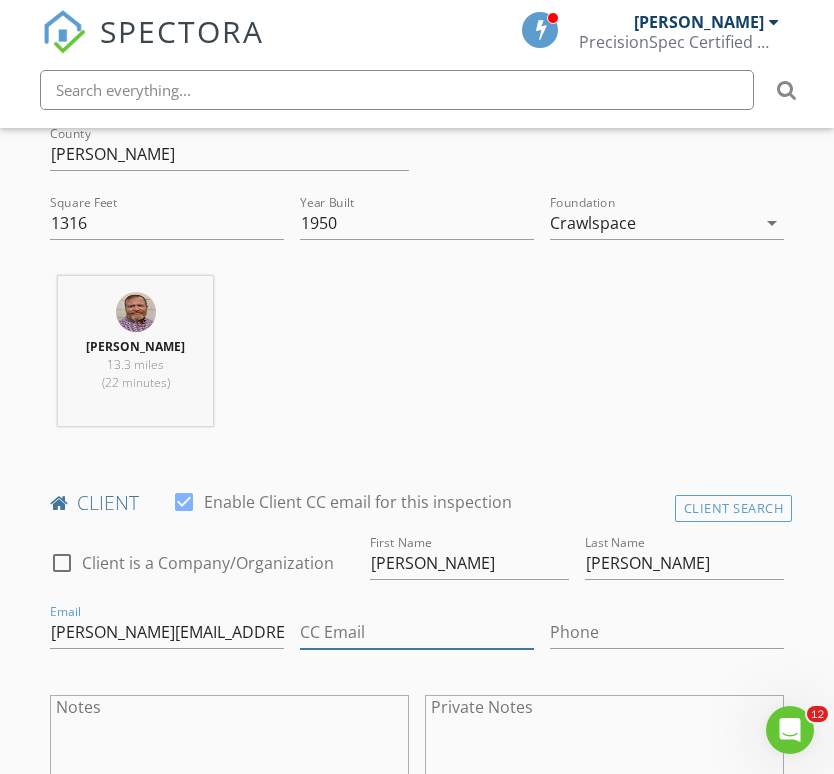 click on "CC Email" at bounding box center [417, 632] 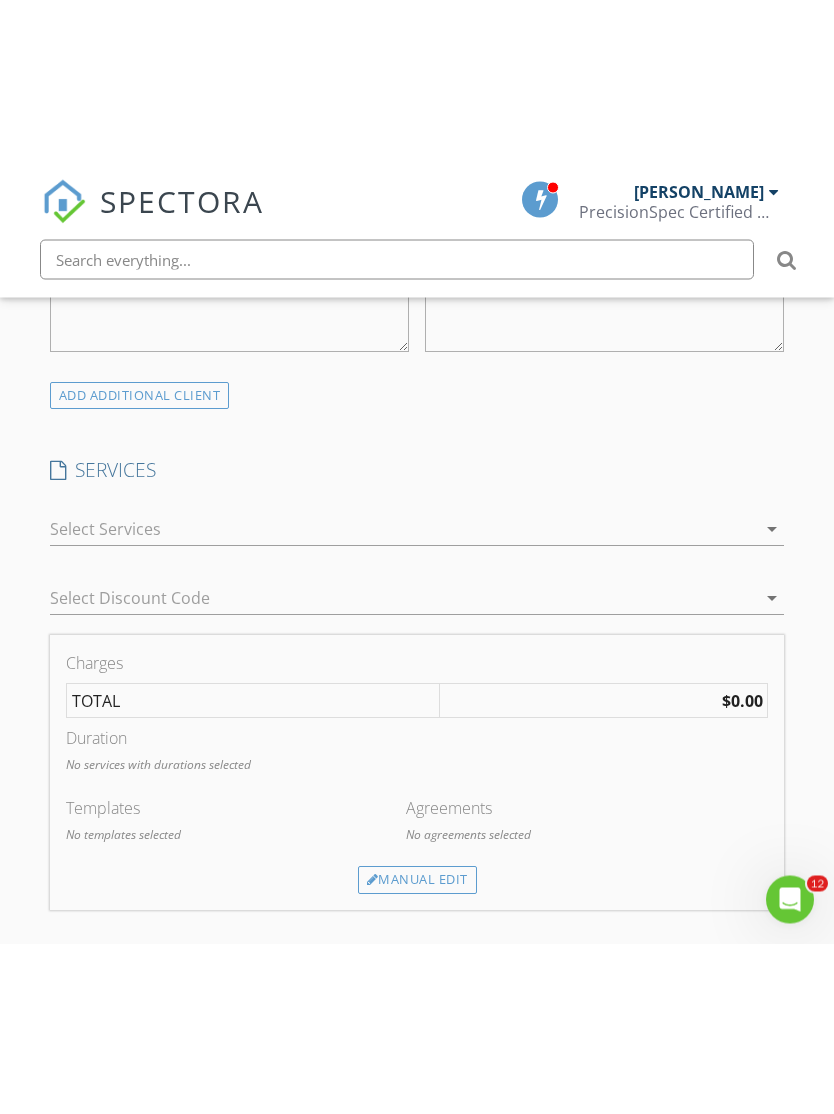 scroll, scrollTop: 1384, scrollLeft: 0, axis: vertical 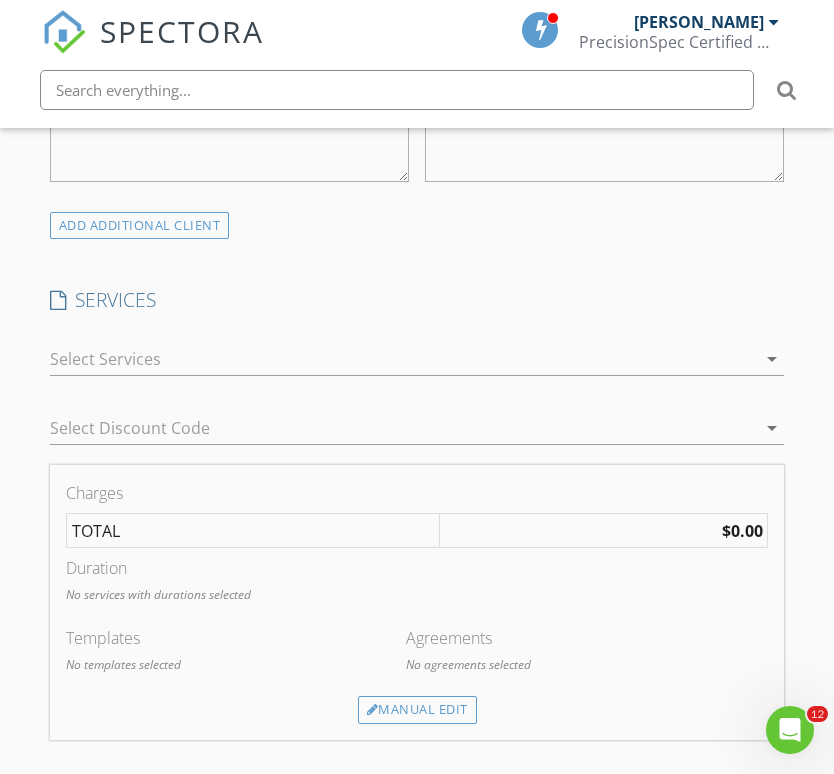 type on "Abarchenger13@gmail.com" 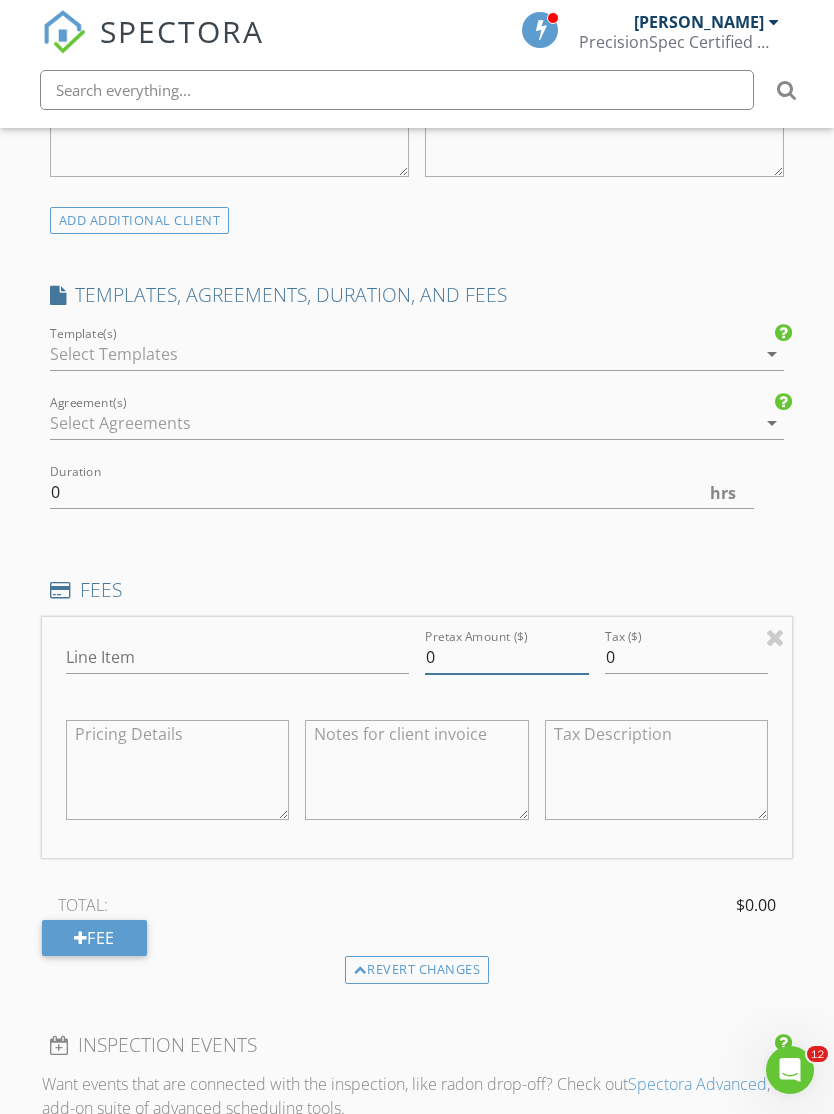 click on "0" at bounding box center (507, 657) 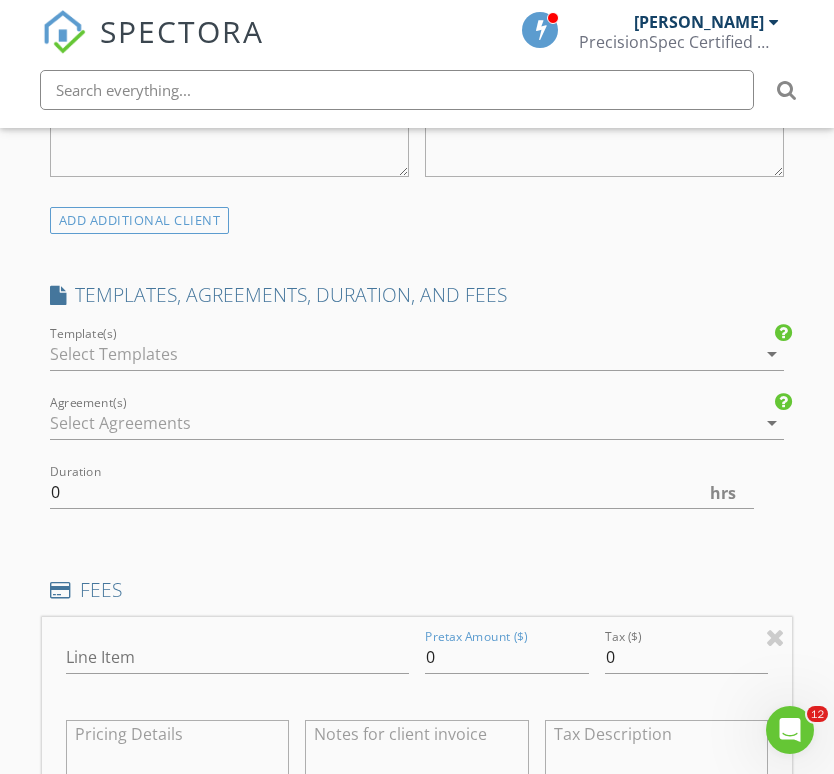 click at bounding box center [403, 354] 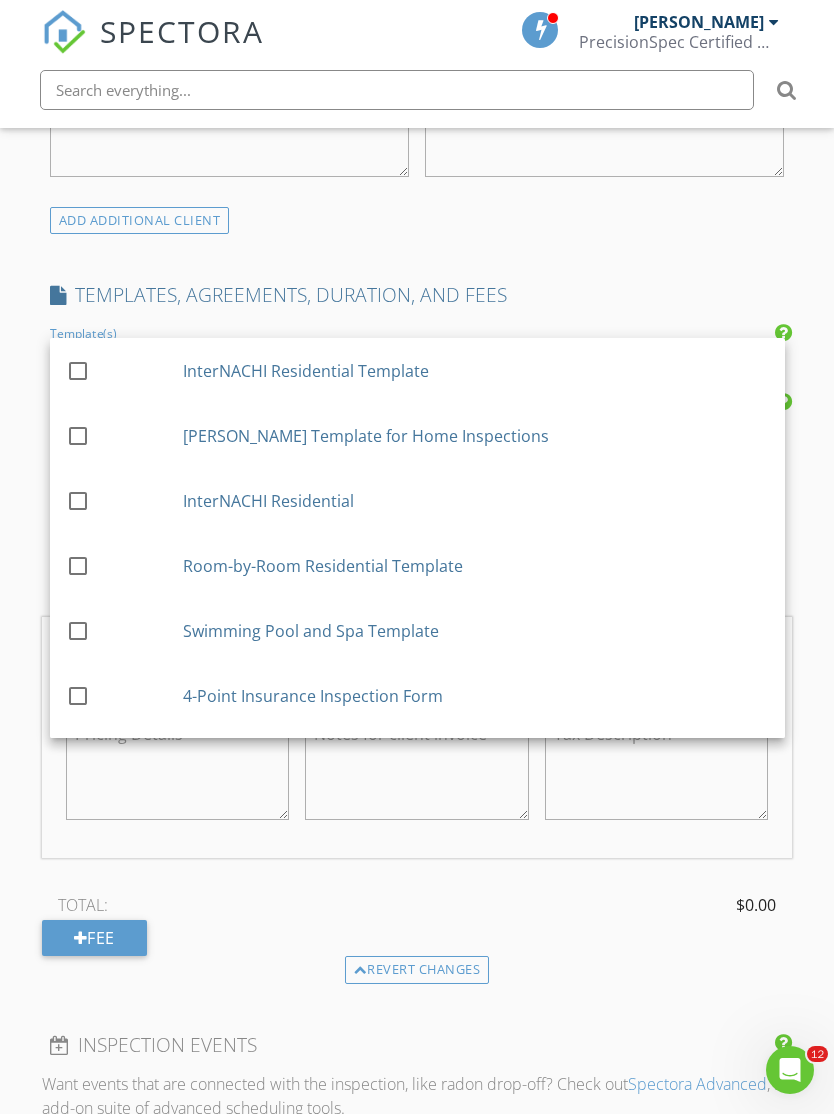 click on "check_box_outline_blank   InterNACHI Residential Template" at bounding box center (417, 370) 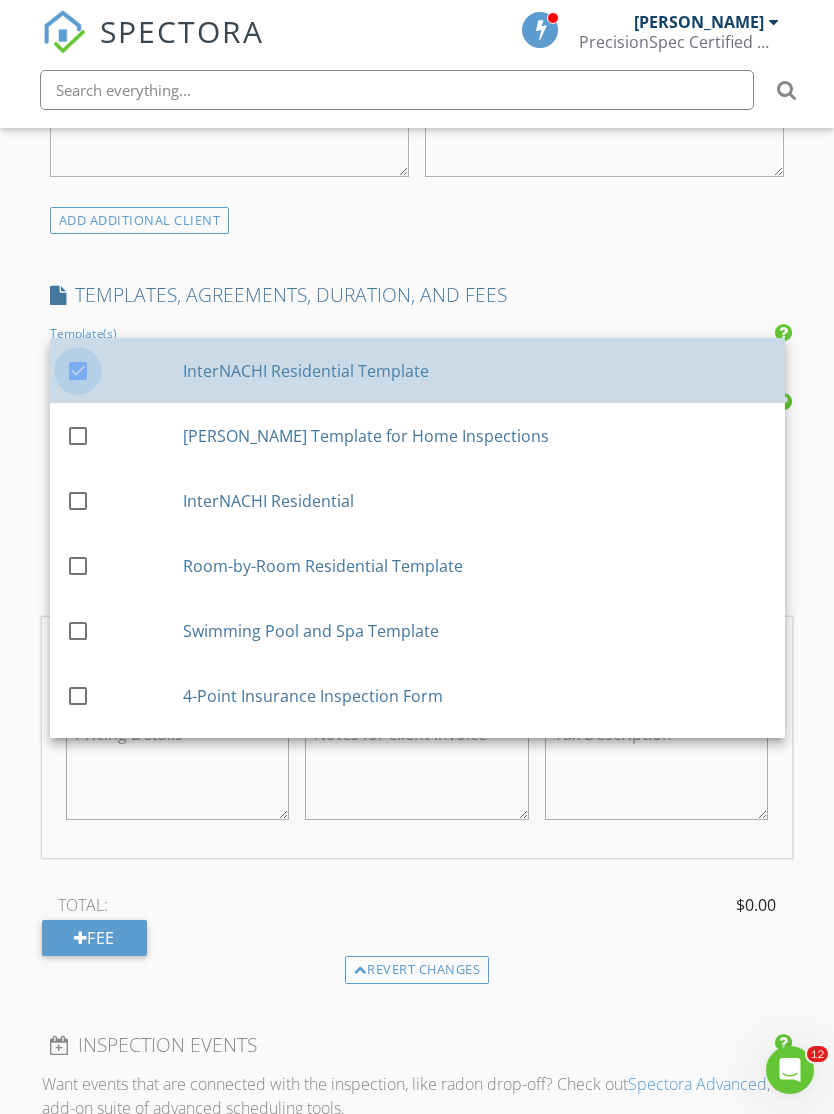 click at bounding box center (78, 371) 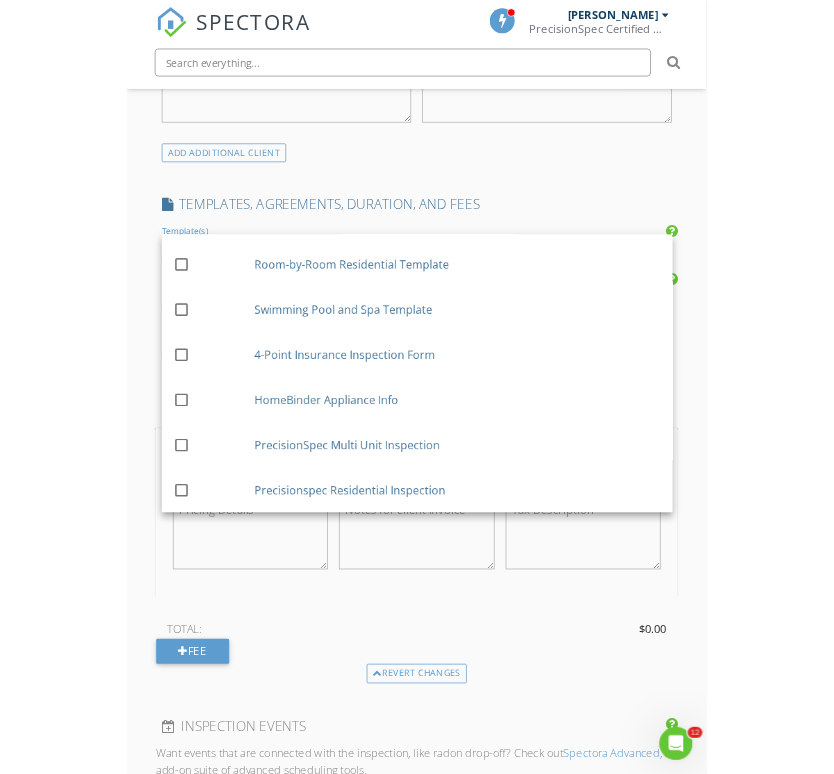 scroll, scrollTop: 185, scrollLeft: 0, axis: vertical 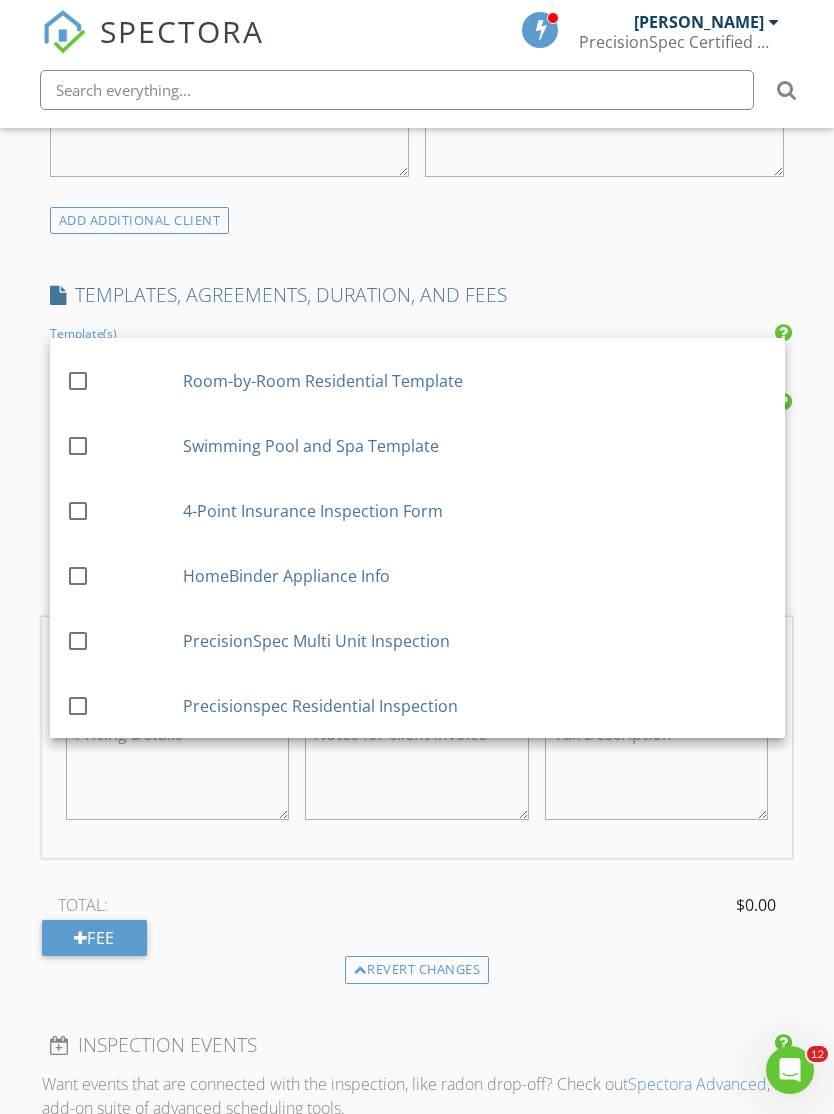 click at bounding box center (78, 706) 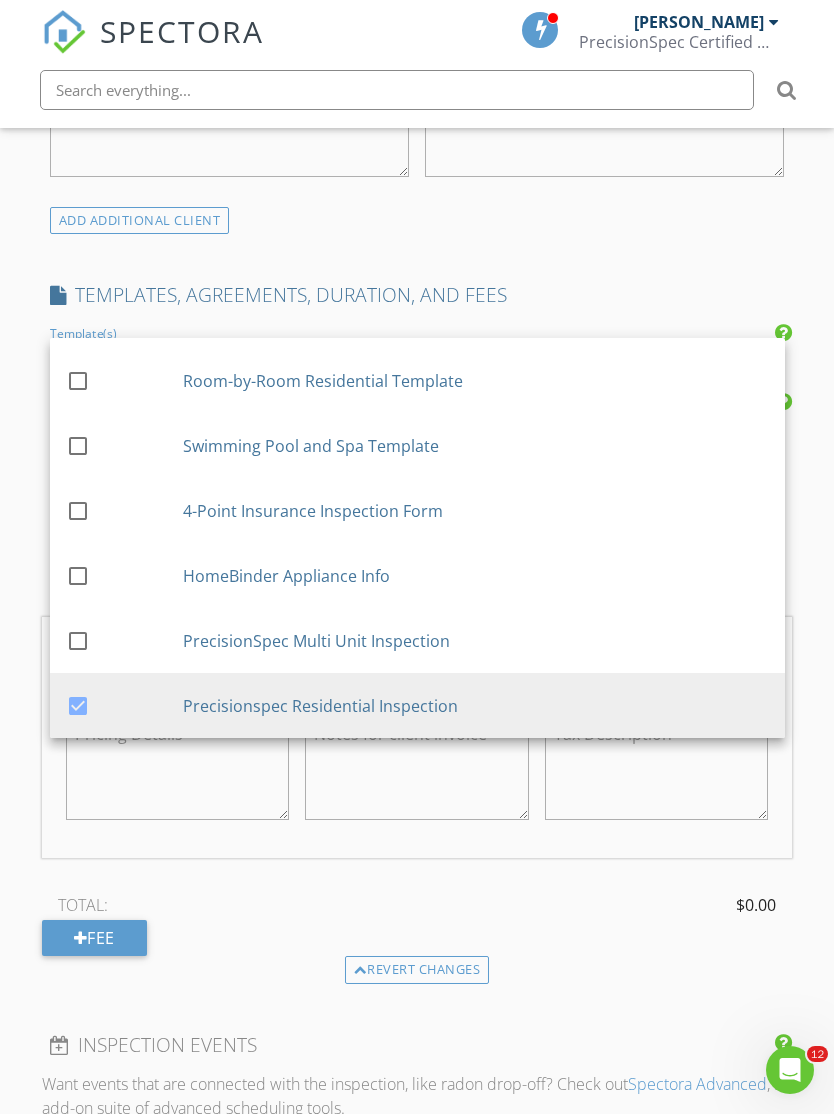 click on "New Inspection
Click here to use the New Order Form
INSPECTOR(S)
check_box   David Morgan   PRIMARY   David Morgan arrow_drop_down   check_box David Morgan specifically requested
Date/Time
07/14/2025 1:00 PM
Location
Address Search       Address 1904 18th St   Unit   City Phenix City   State AL   Zip 36867   County Russell     Square Feet 1316   Year Built 1950   Foundation Crawlspace arrow_drop_down     David Morgan     13.3 miles     (22 minutes)
client
check_box Enable Client CC email for this inspection   Client Search     check_box_outline_blank Client is a Company/Organization     First Name Brandon   Last Name Fretwell   Email Brandon.fretwell94@yahoo.com   CC Email Abarchenger13@gmail.com   Phone           Notes   Private Notes
ADD ADDITIONAL client
check_box_outline_blank" at bounding box center (417, 664) 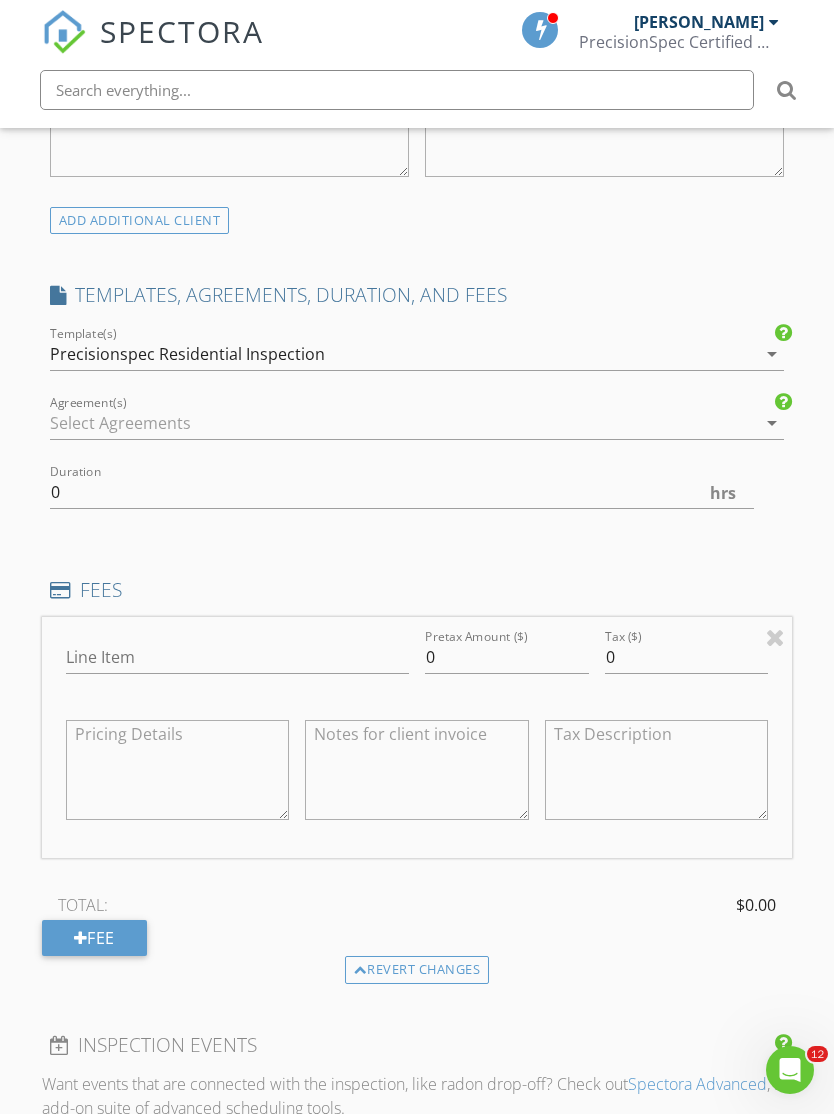 click at bounding box center (403, 423) 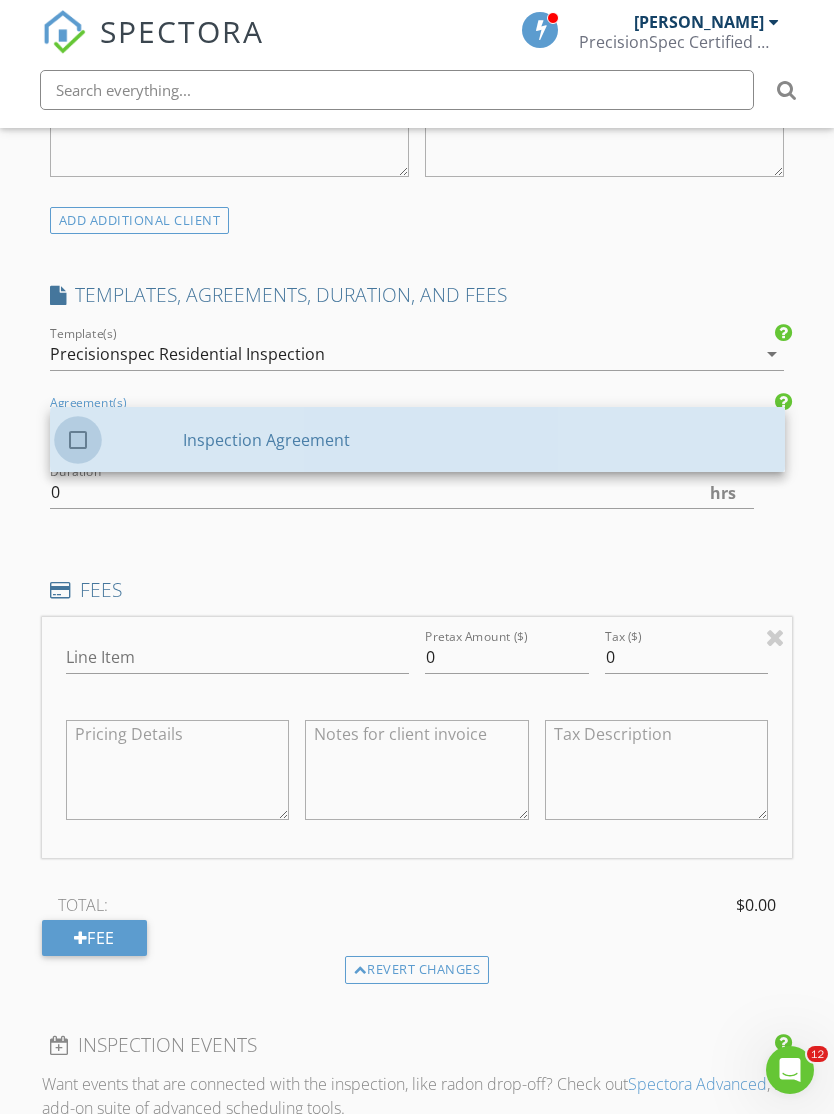 click at bounding box center (78, 440) 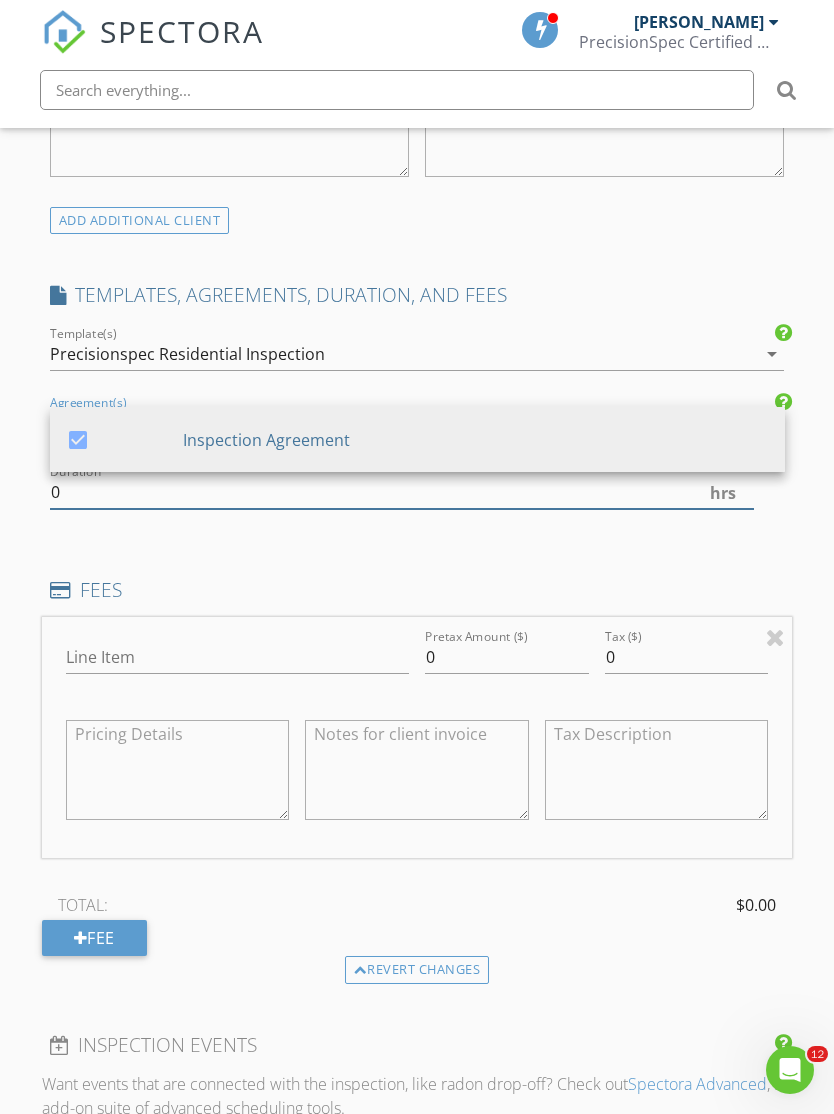 click on "0" at bounding box center (402, 492) 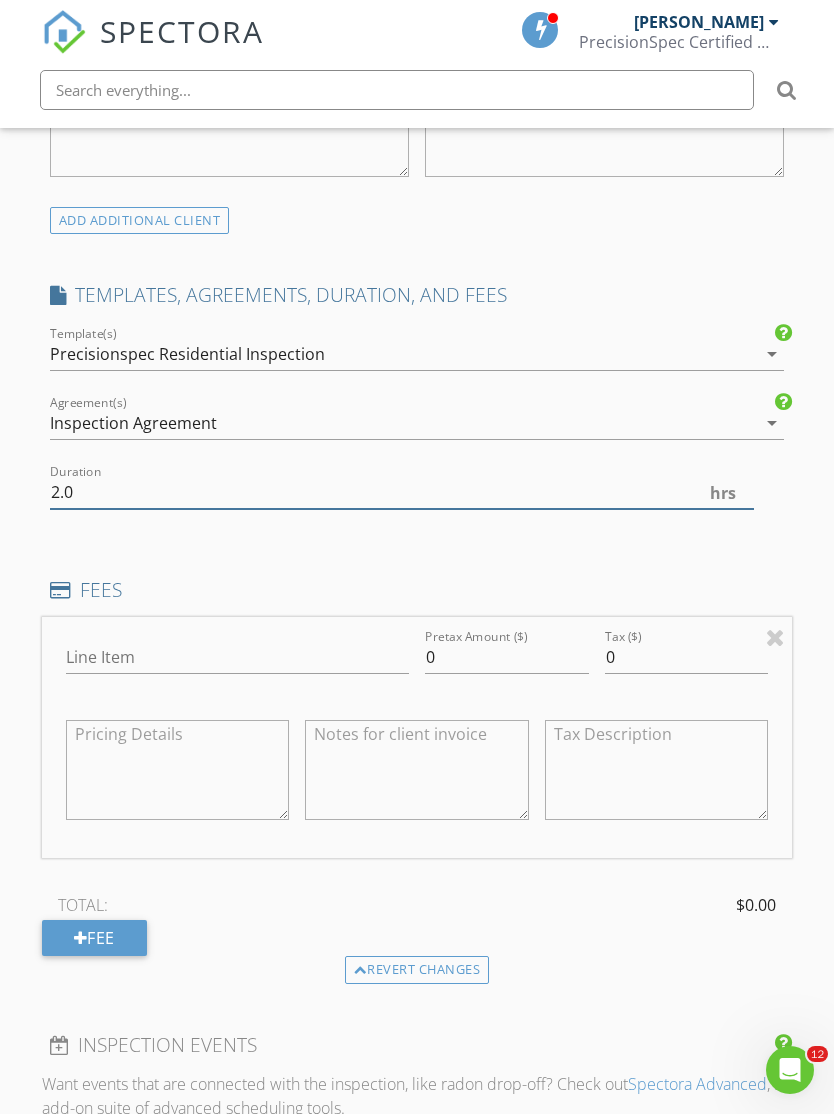 type on "2.0" 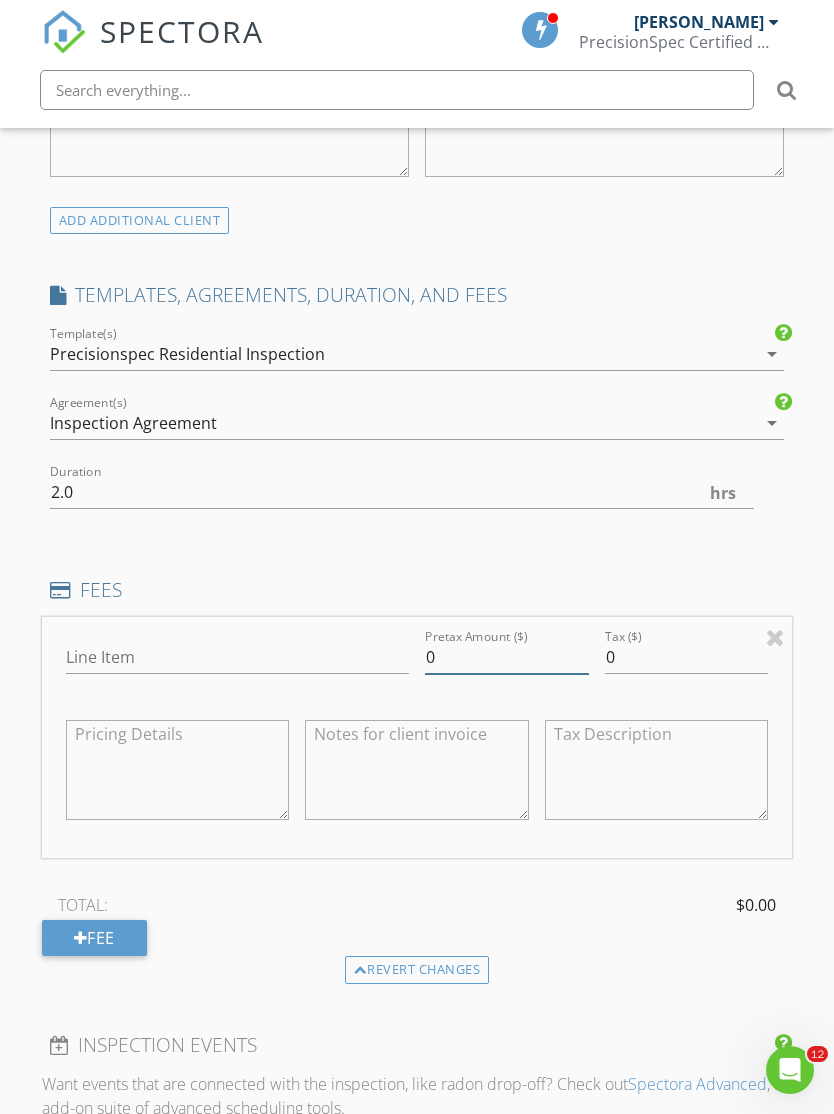 click on "0" at bounding box center (507, 657) 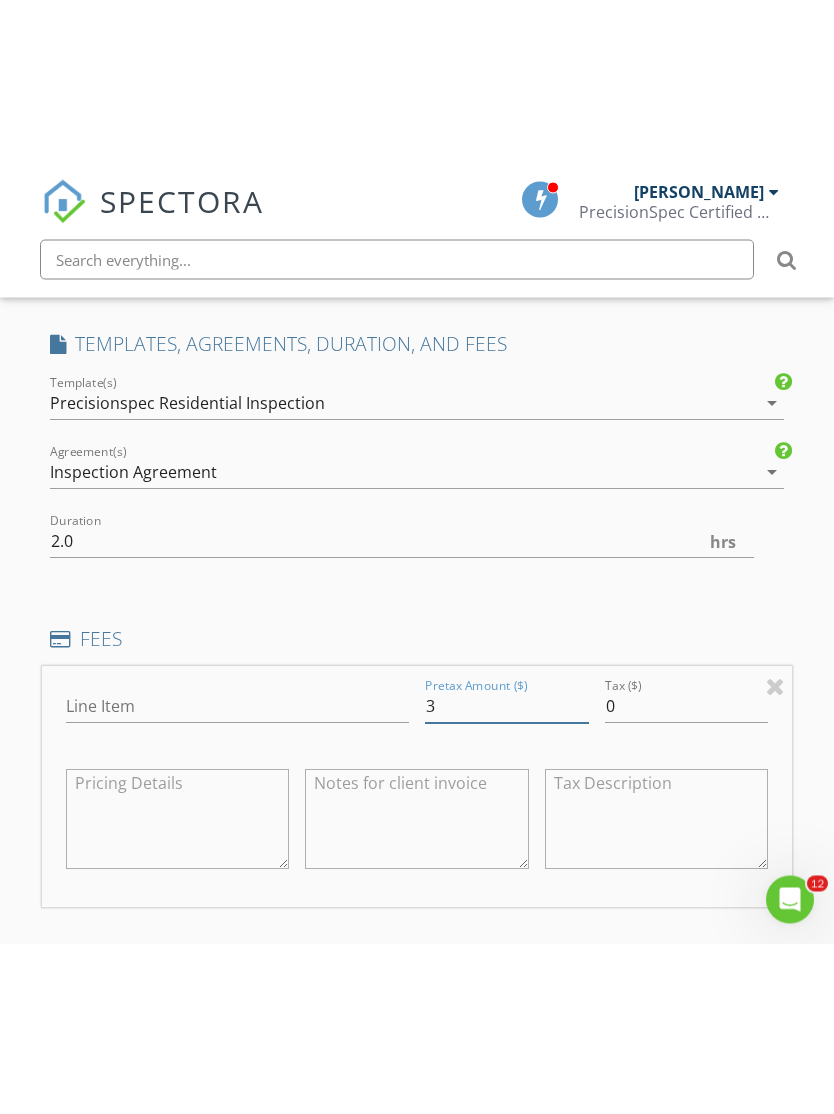 scroll, scrollTop: 1505, scrollLeft: 0, axis: vertical 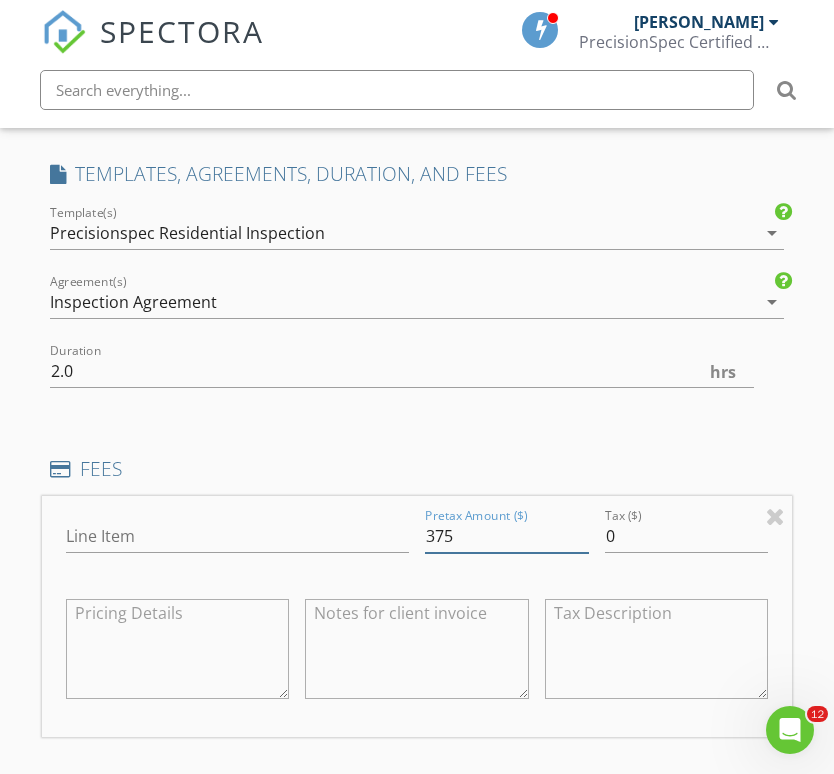type on "375" 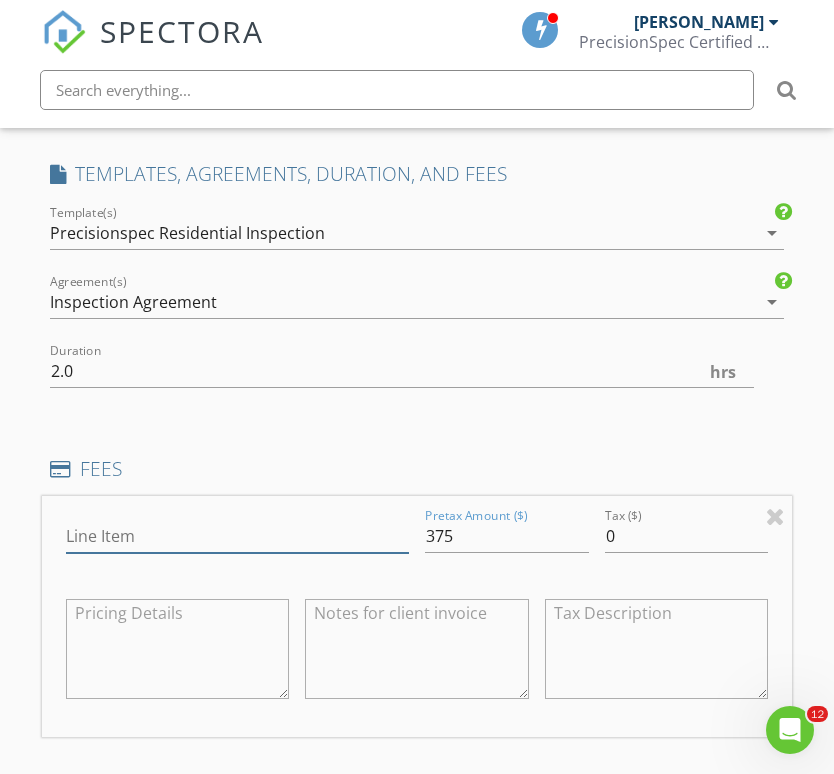 click on "Line Item" at bounding box center (237, 536) 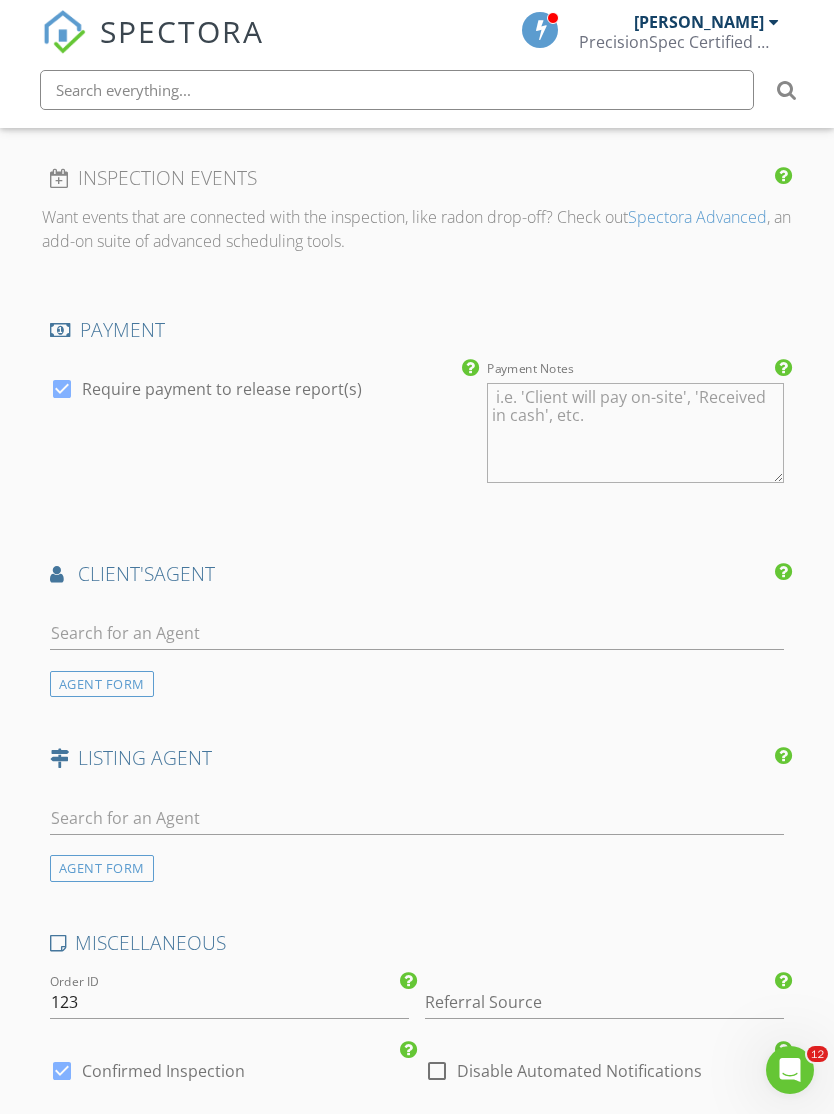 scroll, scrollTop: 2277, scrollLeft: 0, axis: vertical 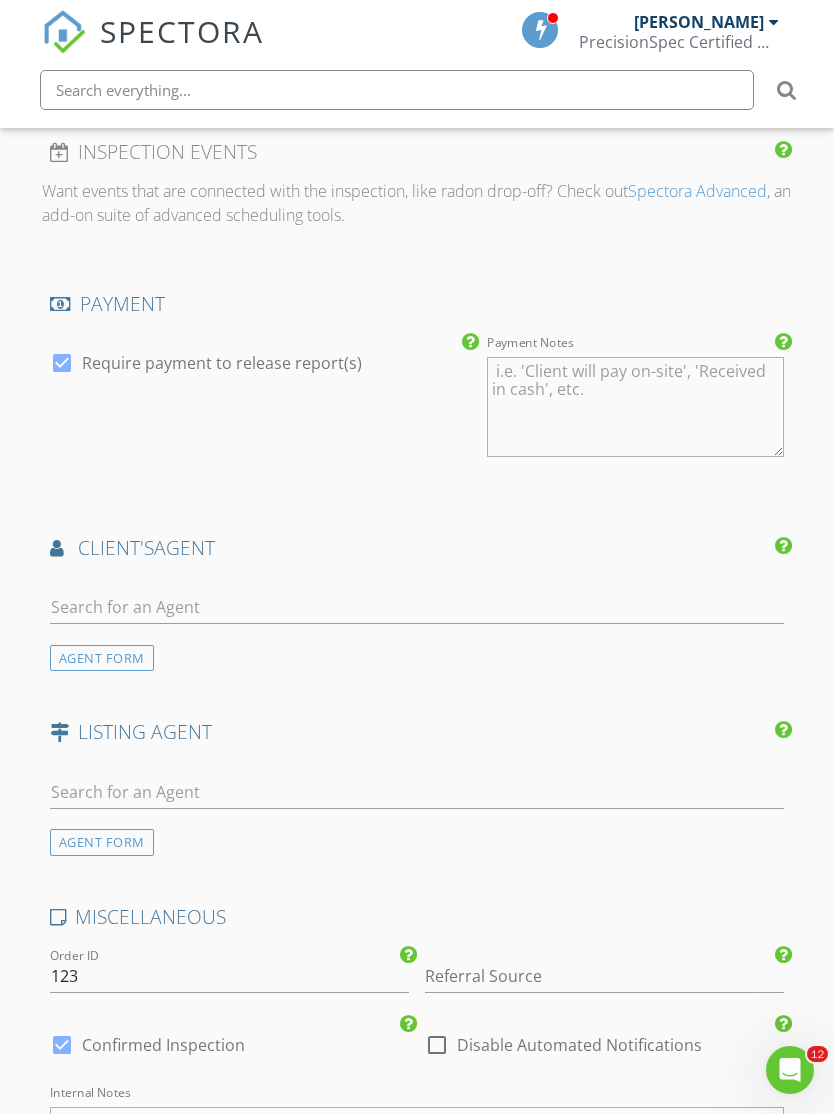 type on "Inspection" 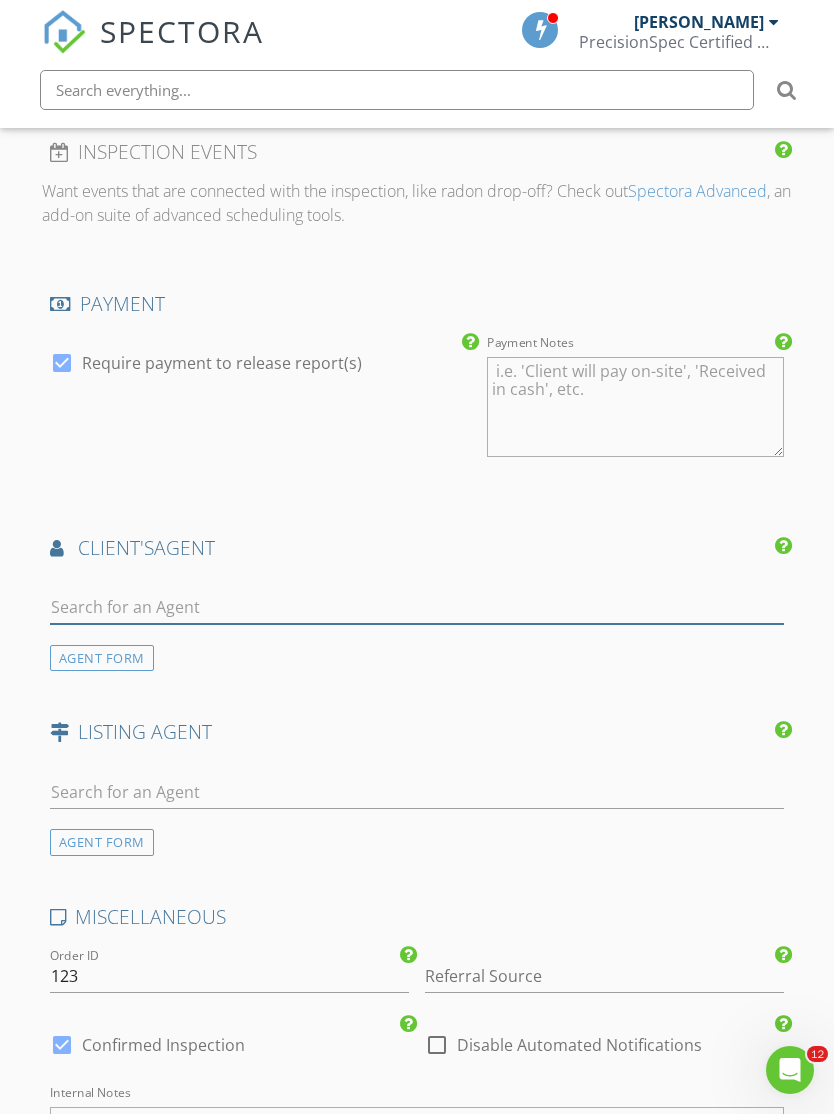 click at bounding box center (417, 607) 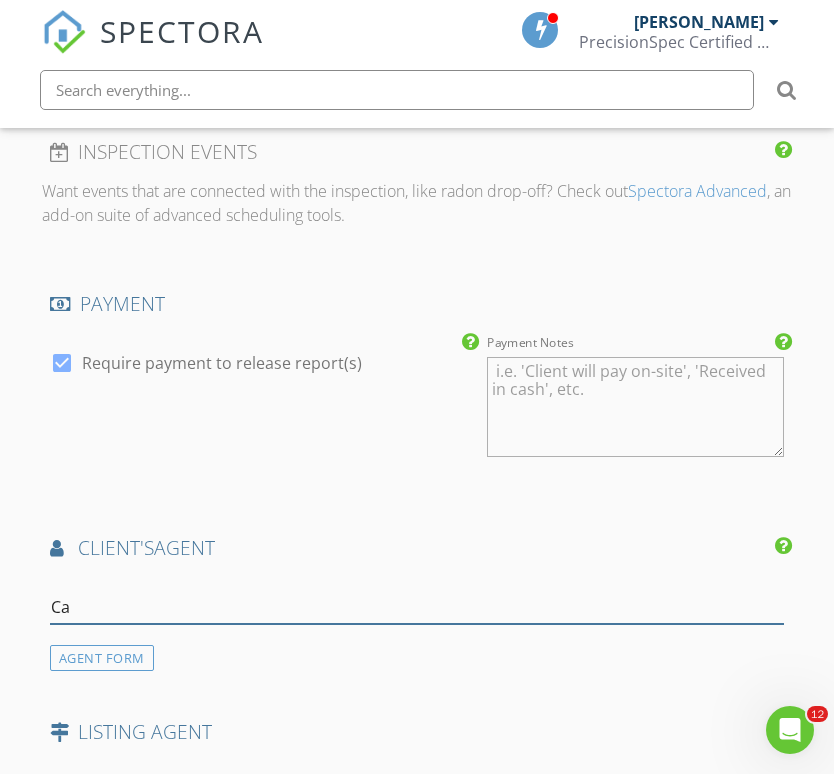 type on "Car" 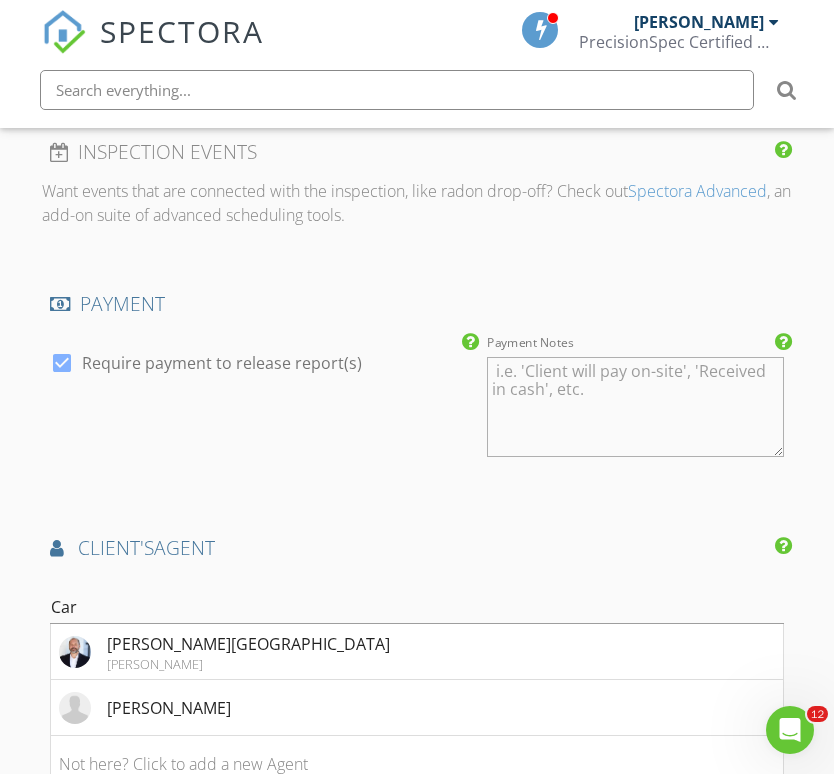 click on "Keller Williams" at bounding box center [248, 664] 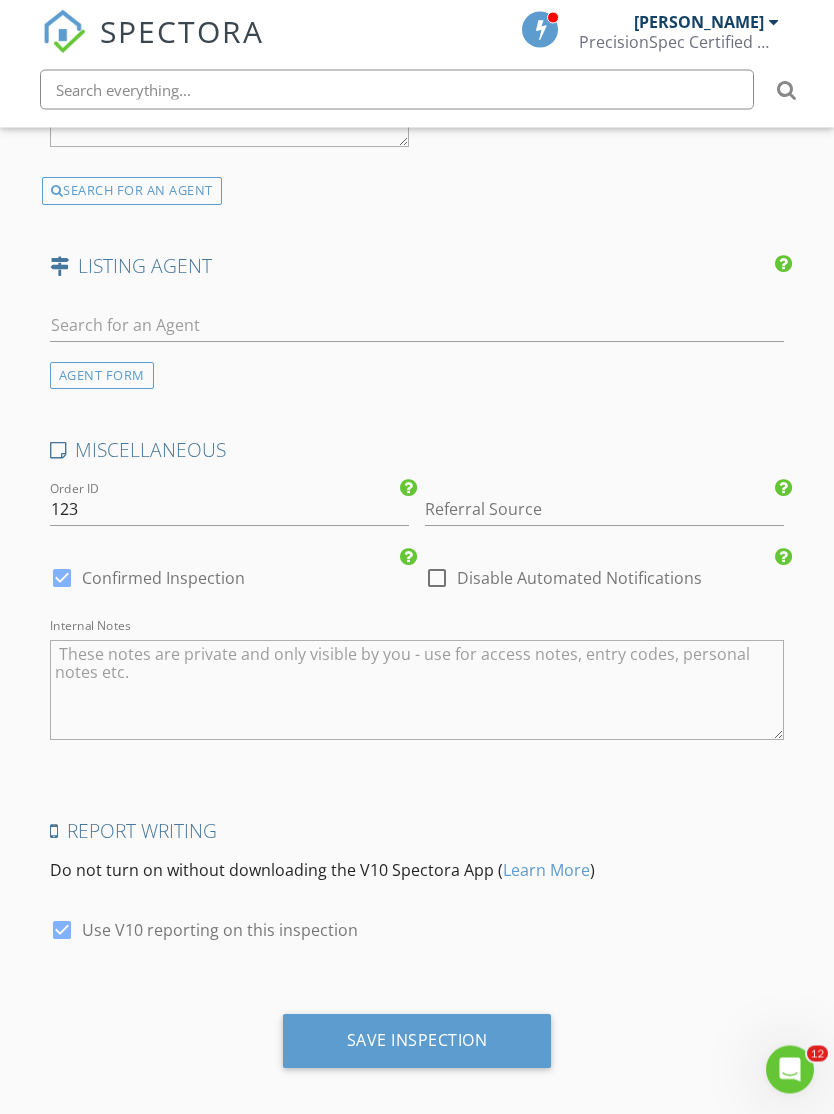 scroll, scrollTop: 3138, scrollLeft: 0, axis: vertical 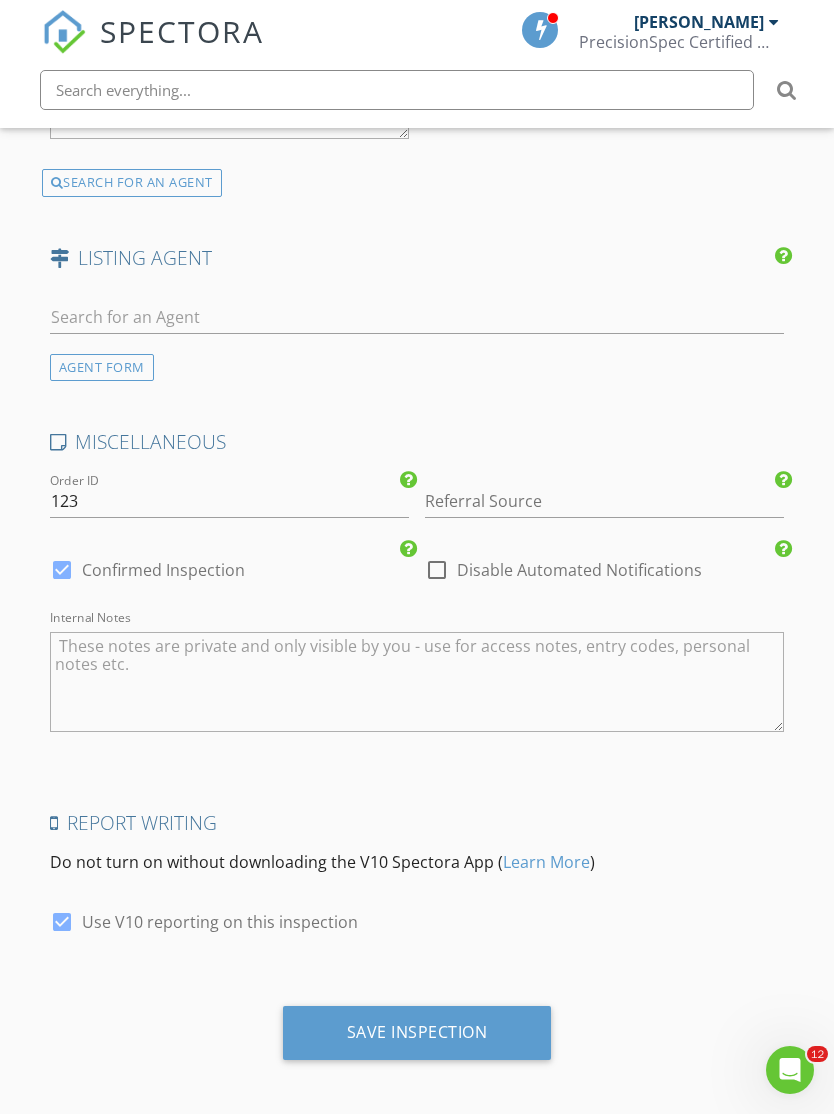 click on "Save Inspection" at bounding box center [417, 1032] 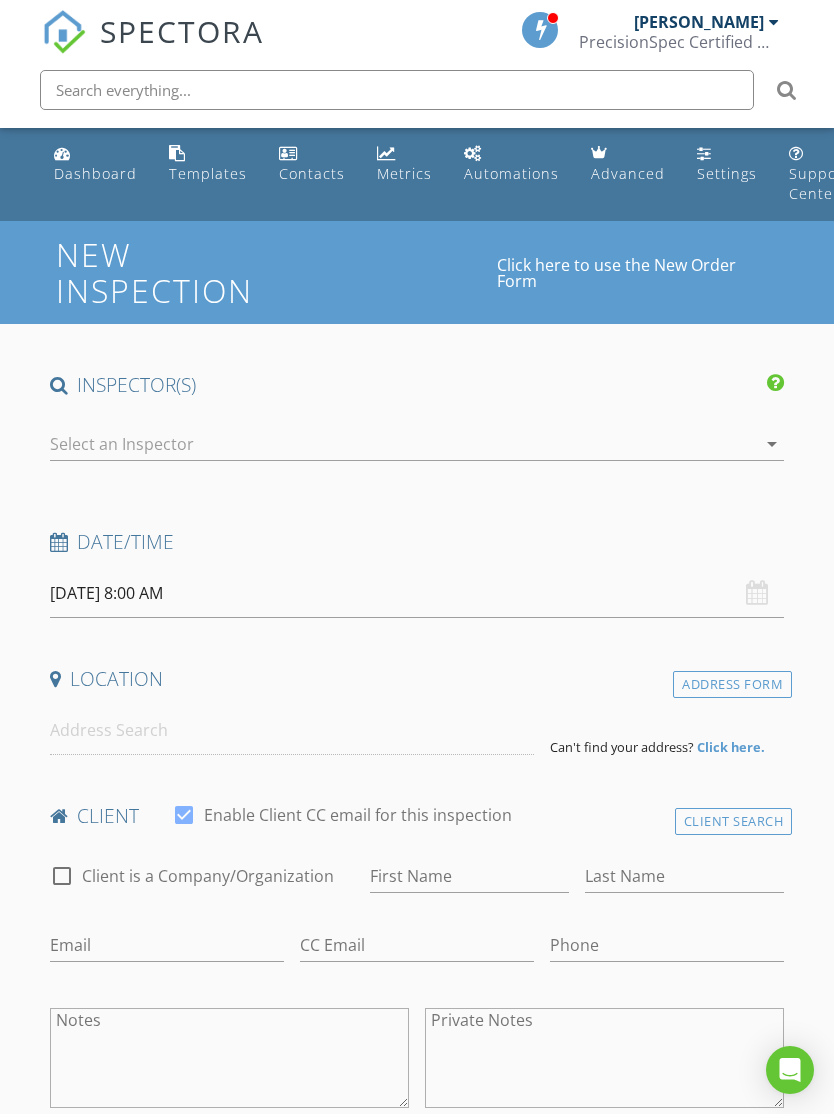 scroll, scrollTop: 0, scrollLeft: 0, axis: both 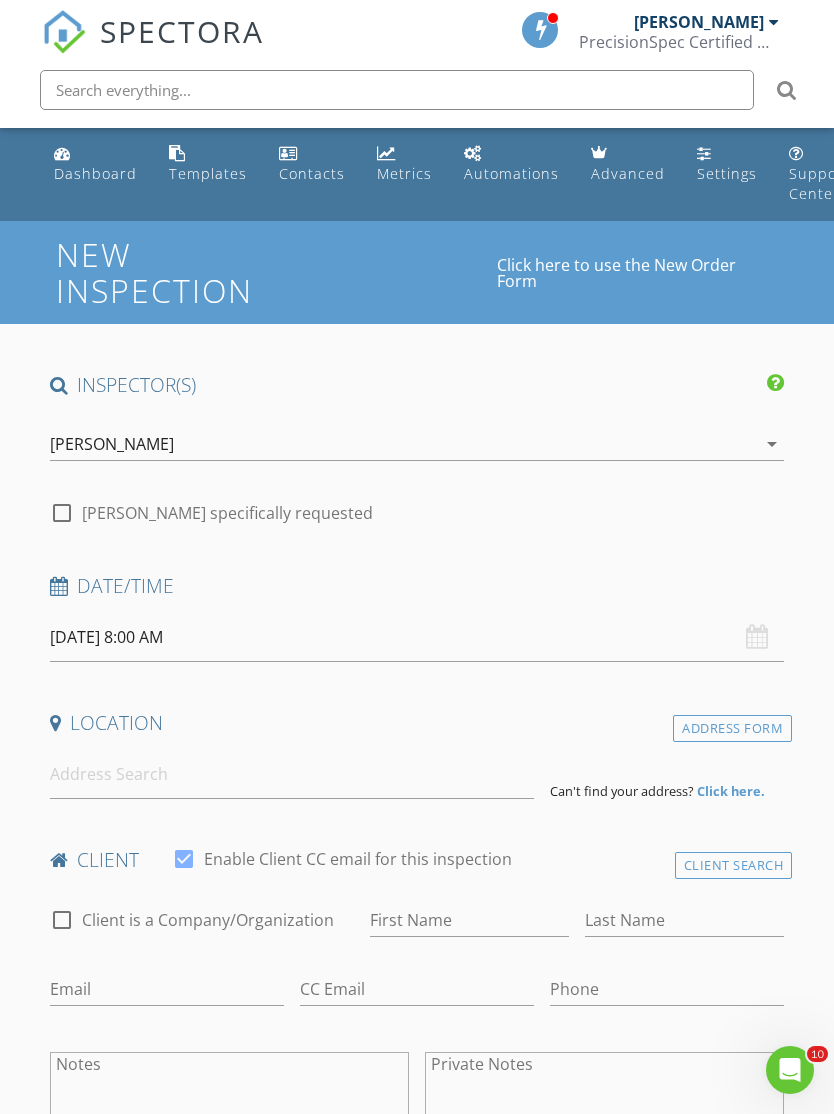 click at bounding box center [62, 513] 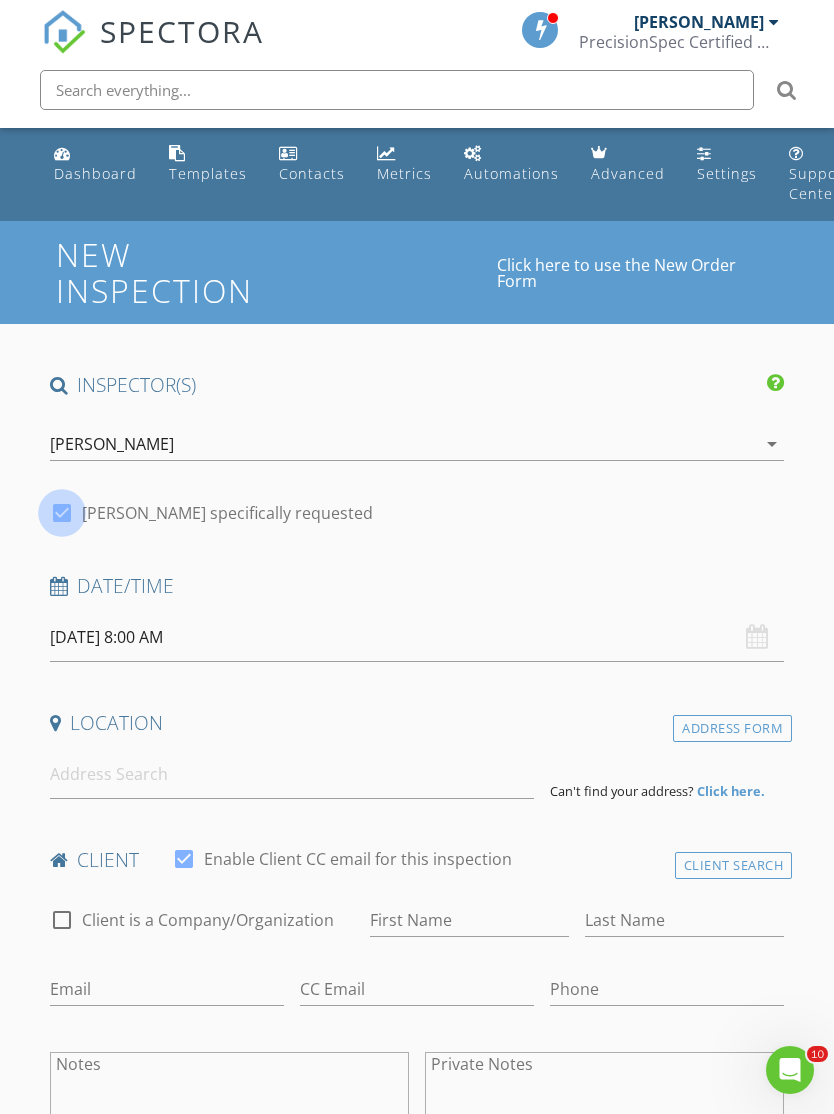 checkbox on "true" 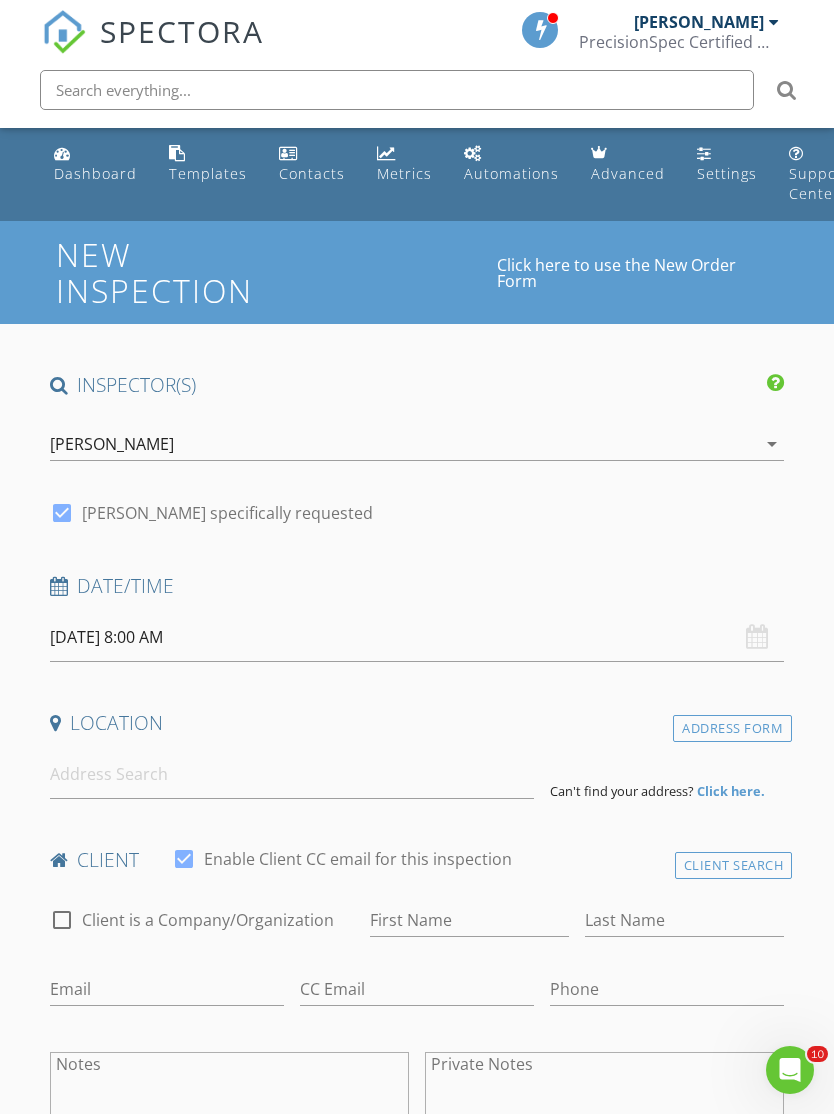 click on "SPECTORA
David Morgan
PrecisionSpec Certified Home Inspections
Role:
Inspector
Dashboard
New Inspection
Inspections
Calendar
Template Editor
Contacts
Automations
Team
Metrics
Payments
Data Exports
Billing
Reporting
Advanced
Settings
What's New
Sign Out
Dashboard
Templates
Contacts
Metrics
Automations
Advanced
Settings
Support Center
This will disable all automated notifications for this inspection. Use this for mock inspections or inspections where you'd prefer not to send any communication out.       This is an arbitrary number to identify this inspection internally. If you use a number, we'll auto-increment this with every inspection." at bounding box center [417, 1608] 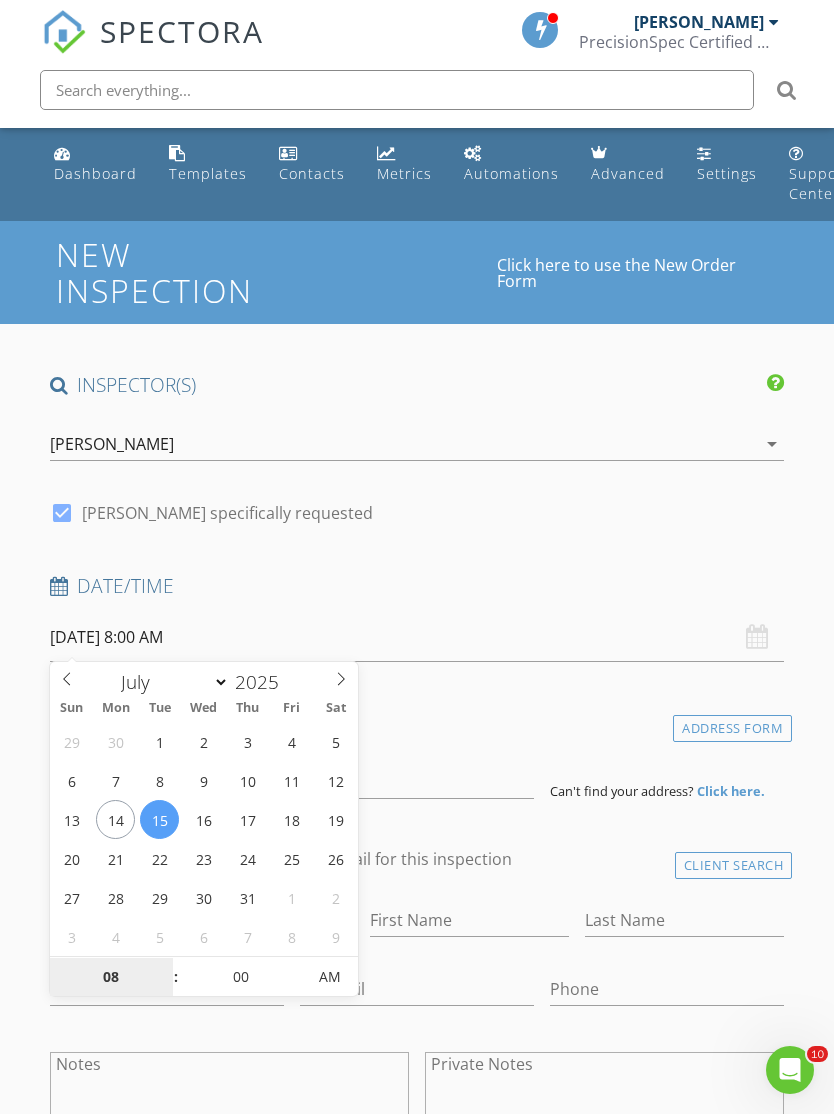 type on "07/14/2025 8:00 AM" 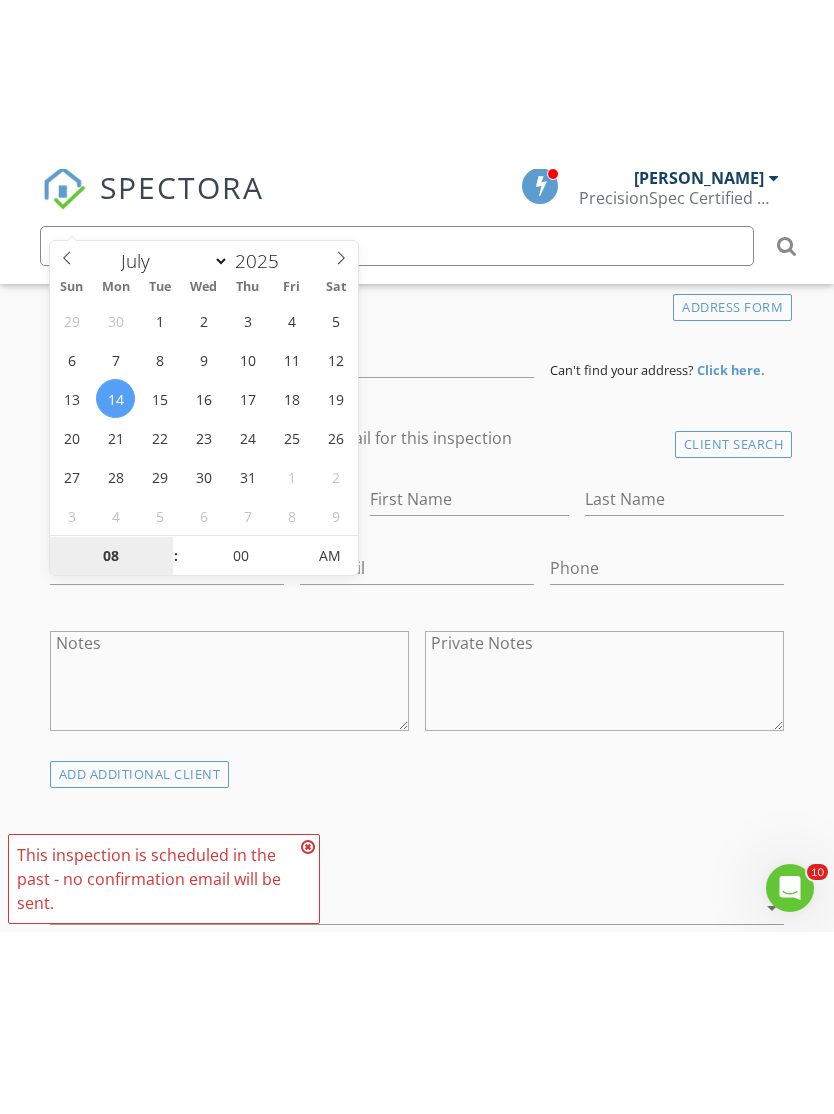 scroll, scrollTop: 591, scrollLeft: 0, axis: vertical 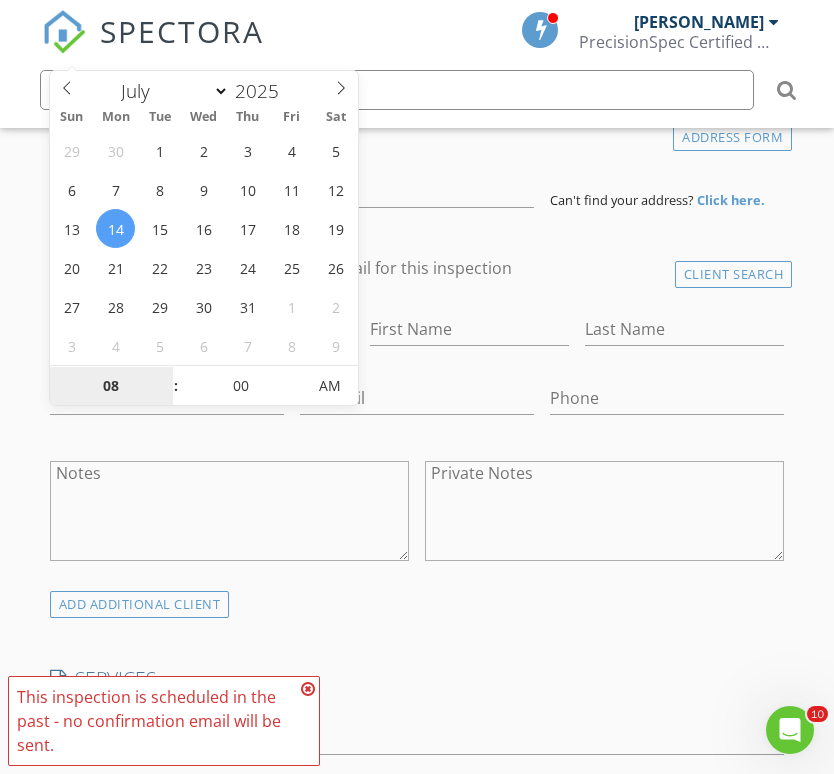 type on "4" 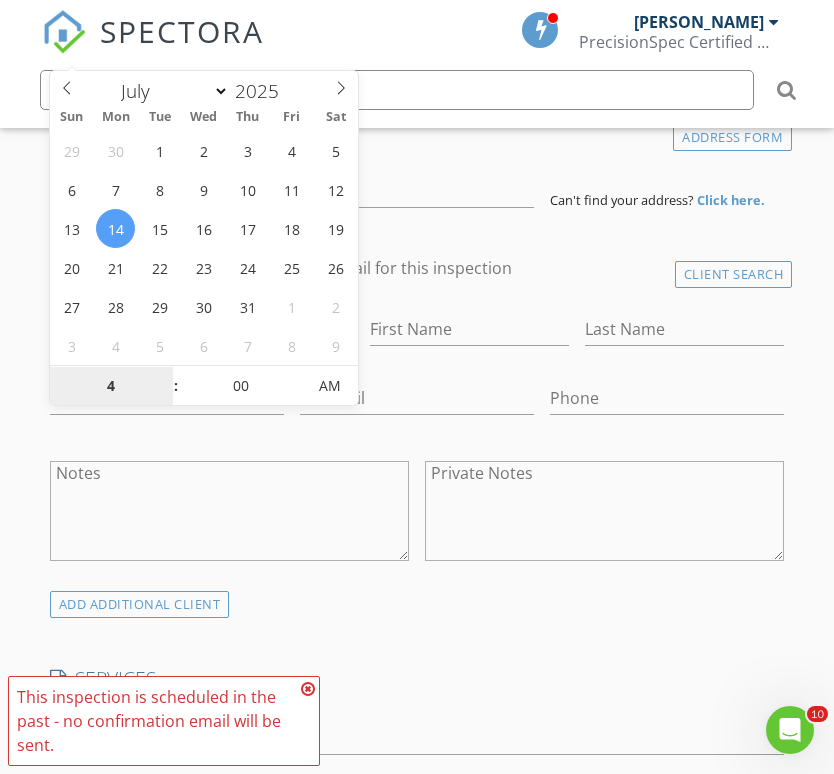 type on "07/14/2025 4:00 PM" 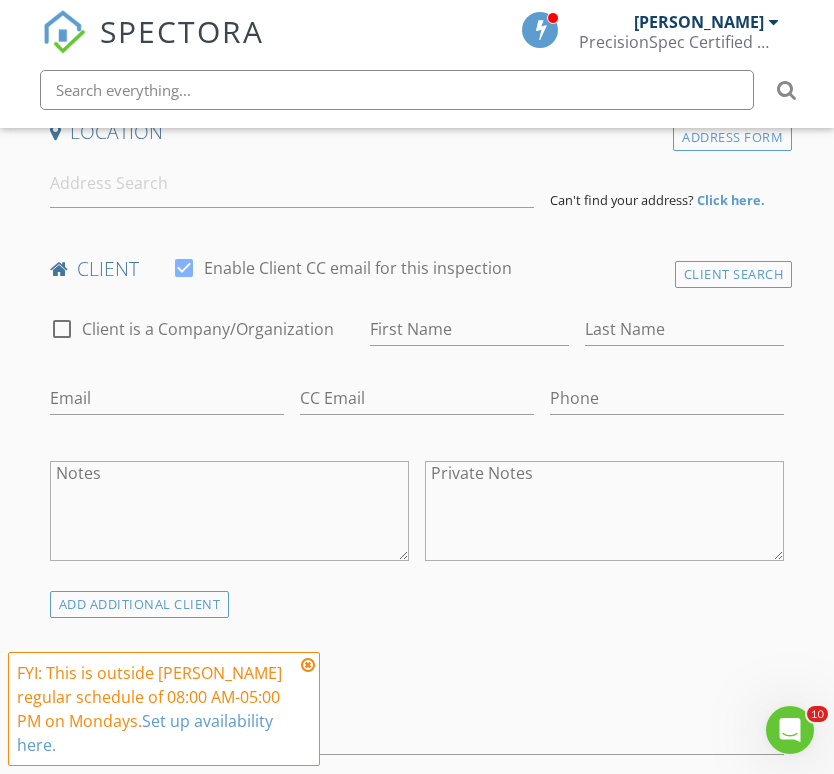 click on "SERVICES" at bounding box center (417, 679) 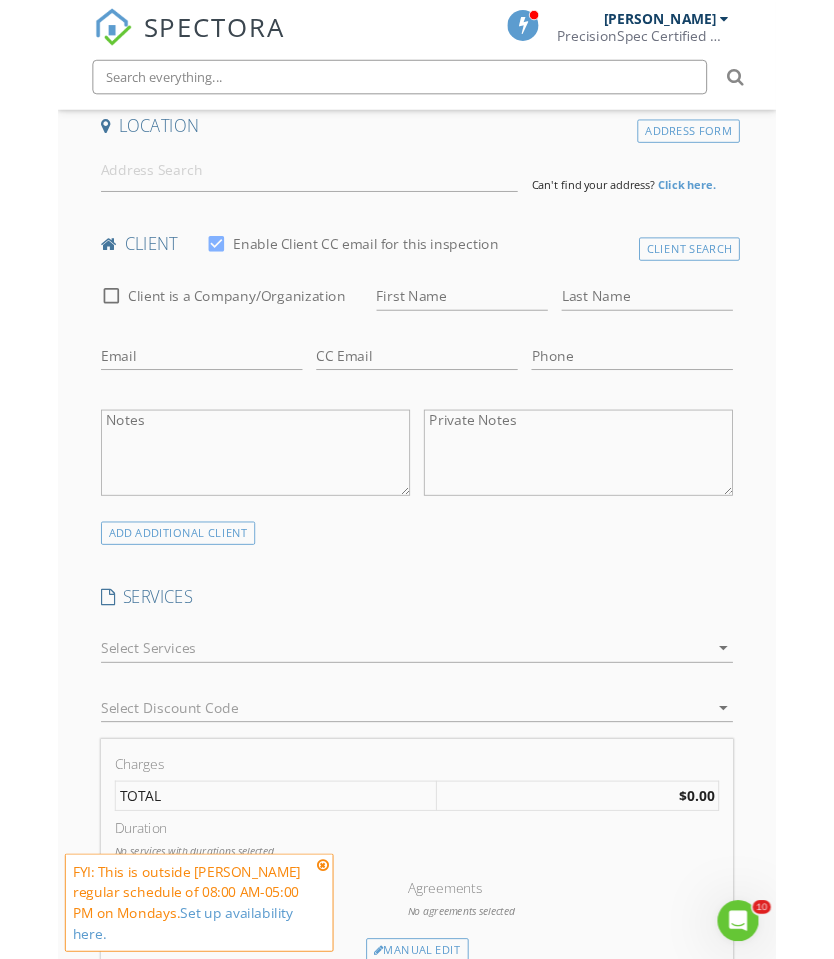scroll, scrollTop: 523, scrollLeft: 0, axis: vertical 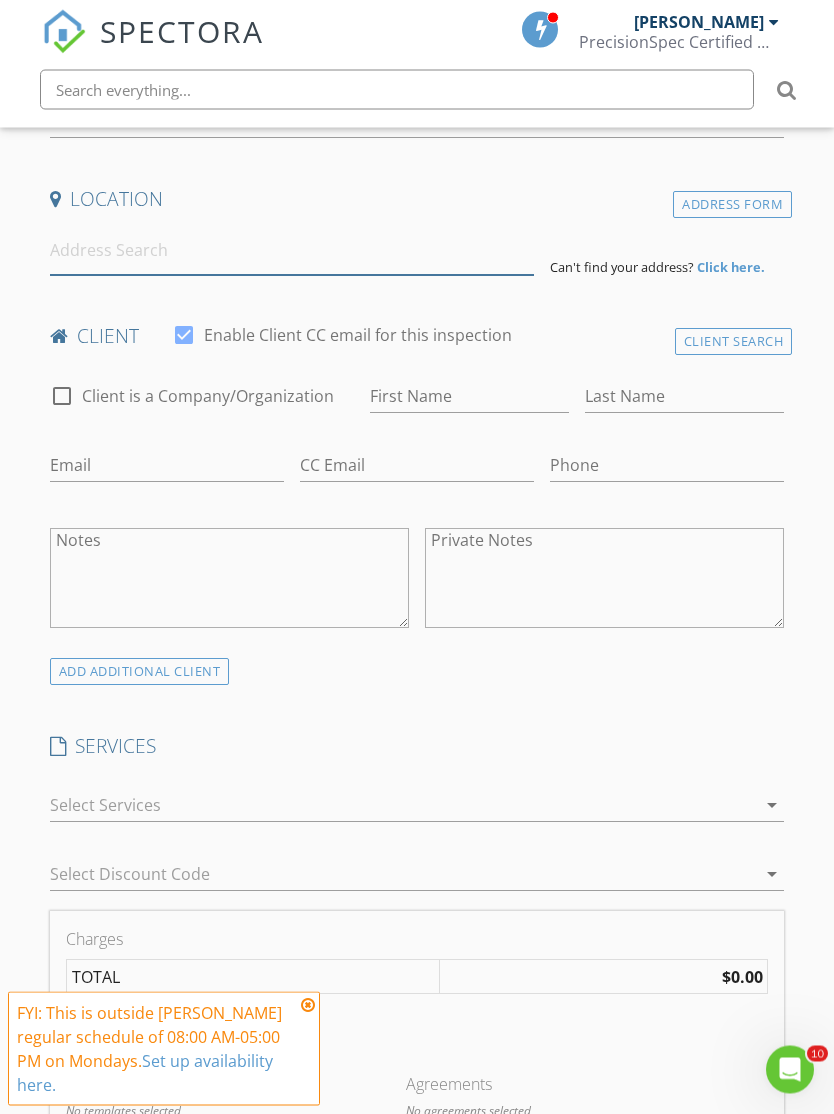 click at bounding box center [292, 251] 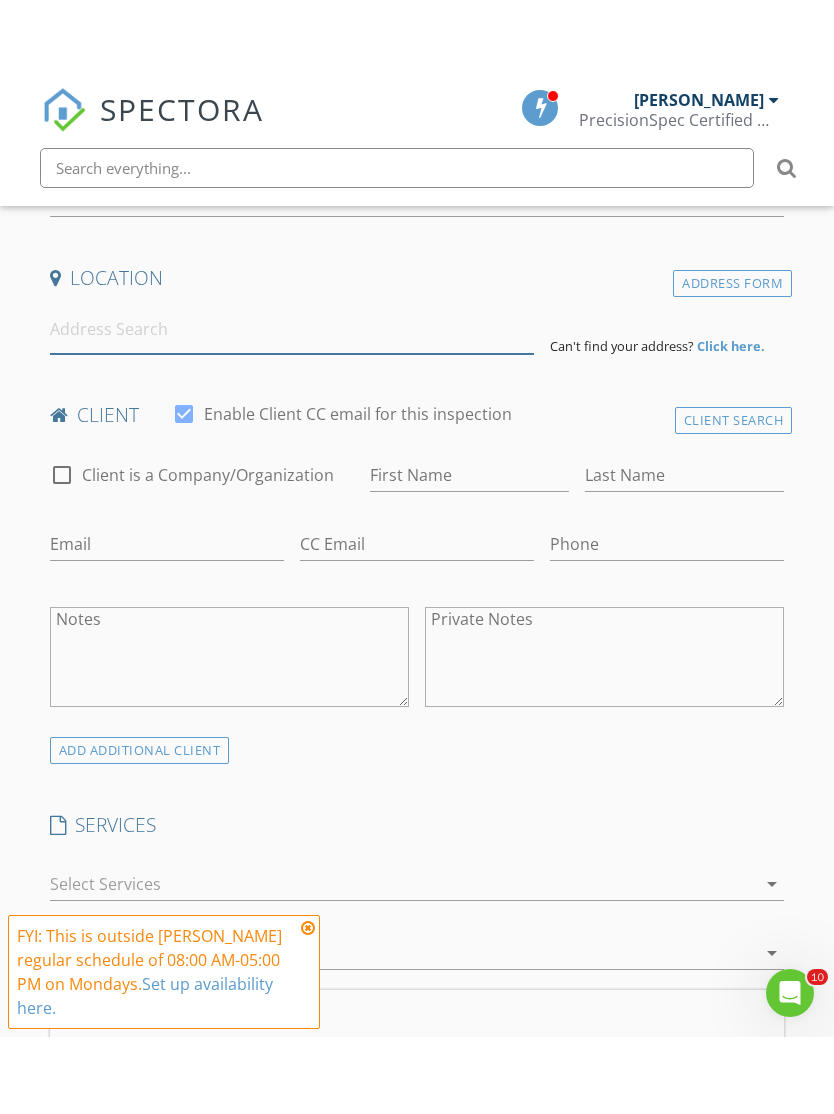 scroll, scrollTop: 524, scrollLeft: 0, axis: vertical 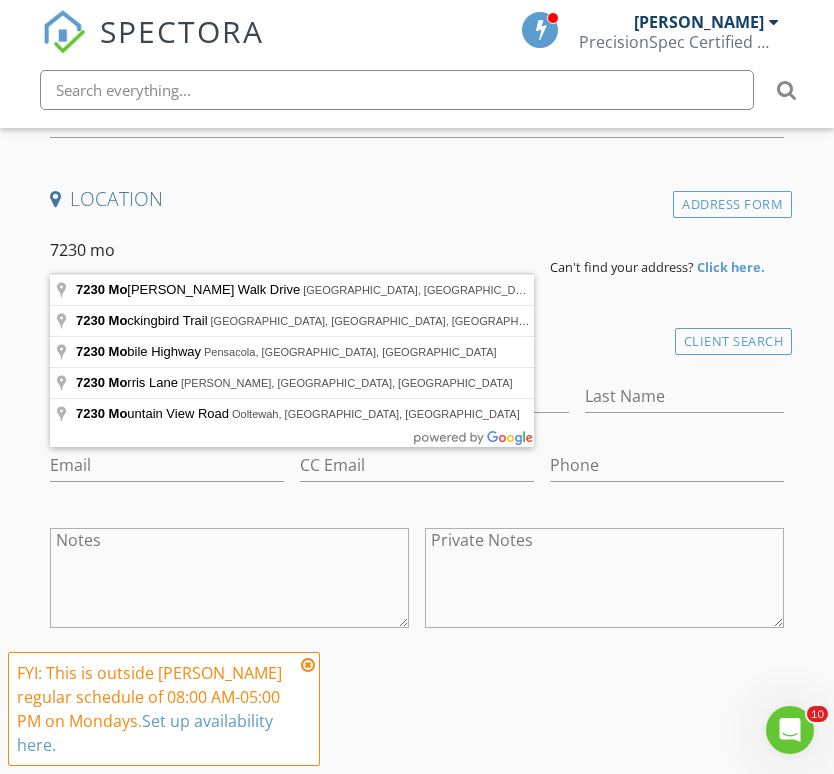 type on "7230 Mobley Walk Drive, Columbus, GA, USA" 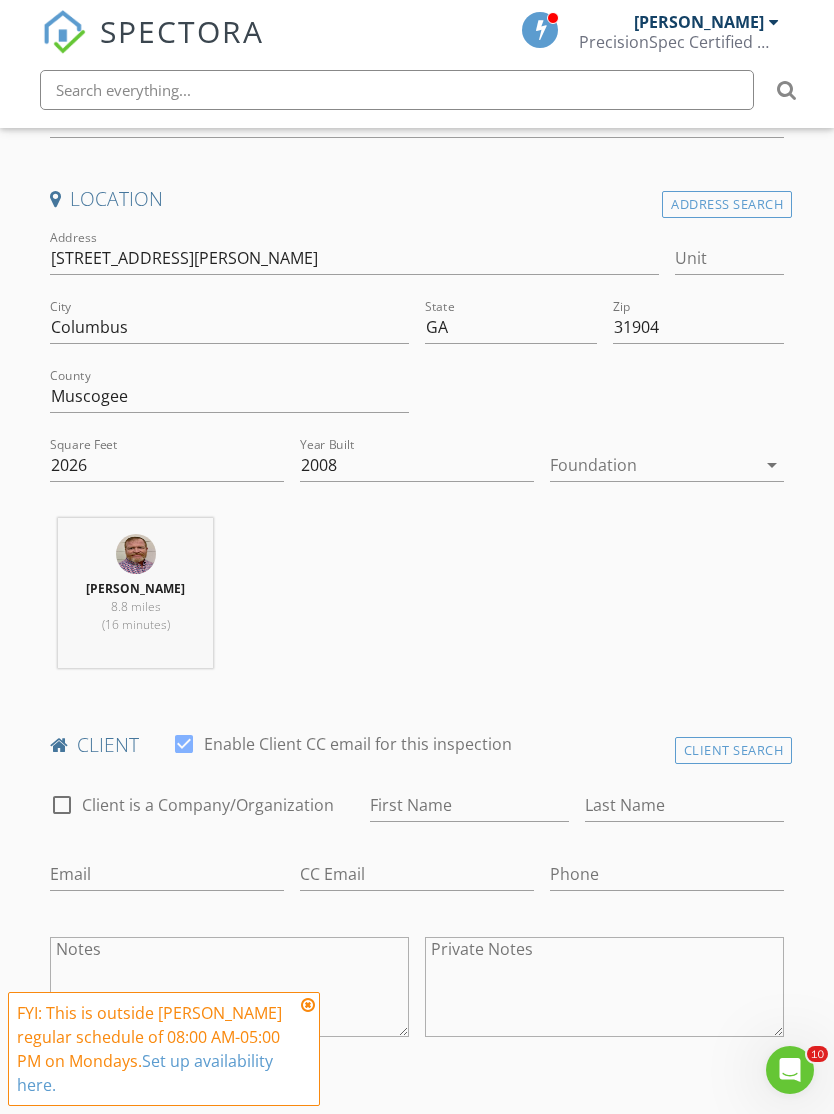 click at bounding box center (653, 465) 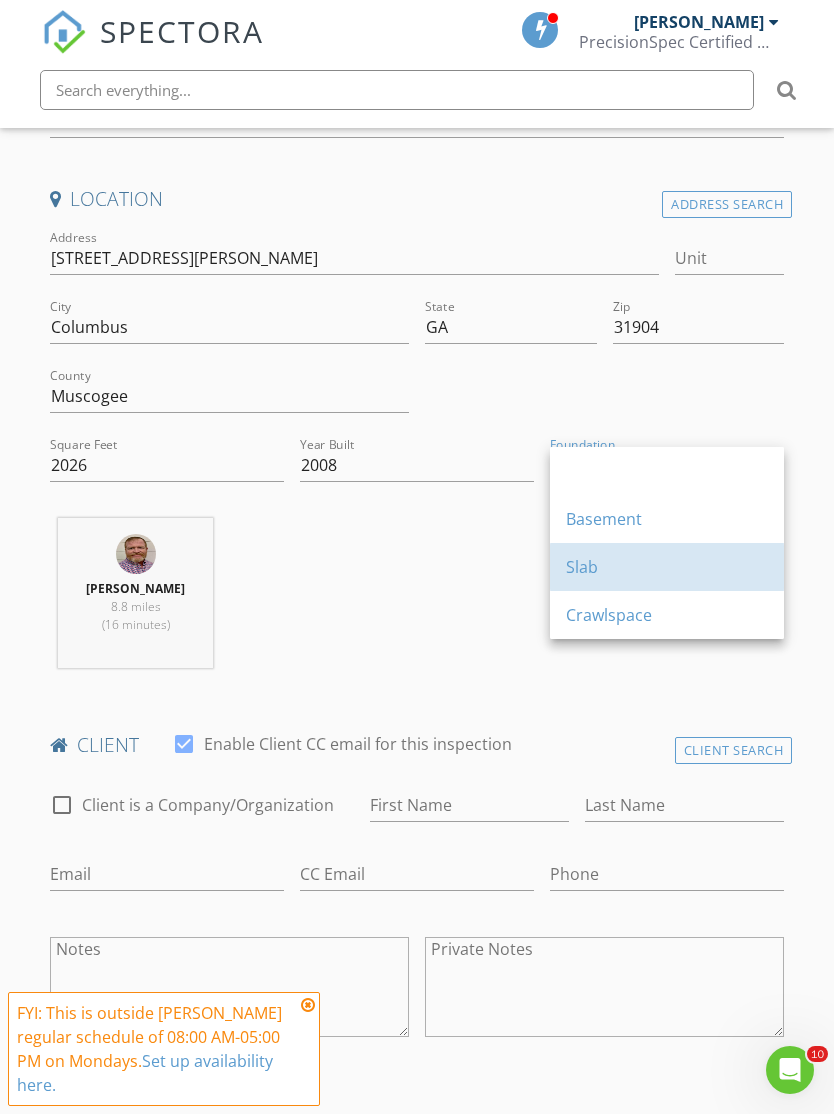 click on "Slab" at bounding box center [667, 567] 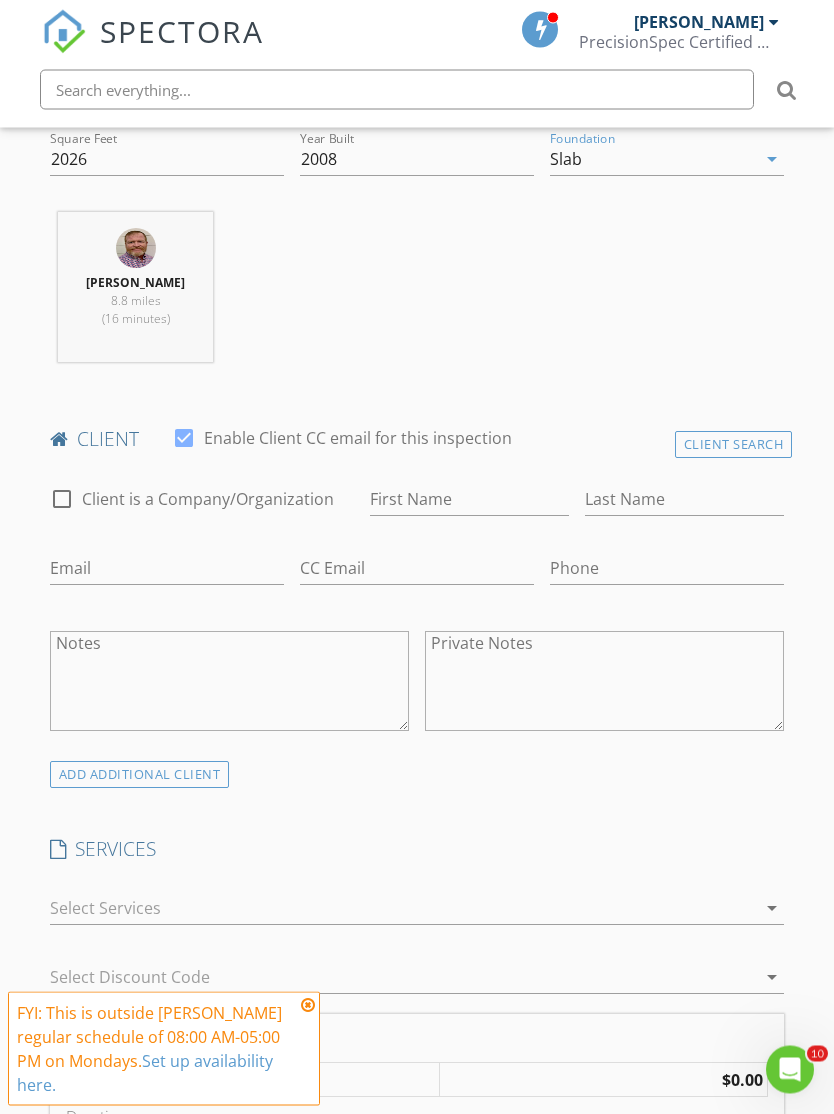 scroll, scrollTop: 831, scrollLeft: 0, axis: vertical 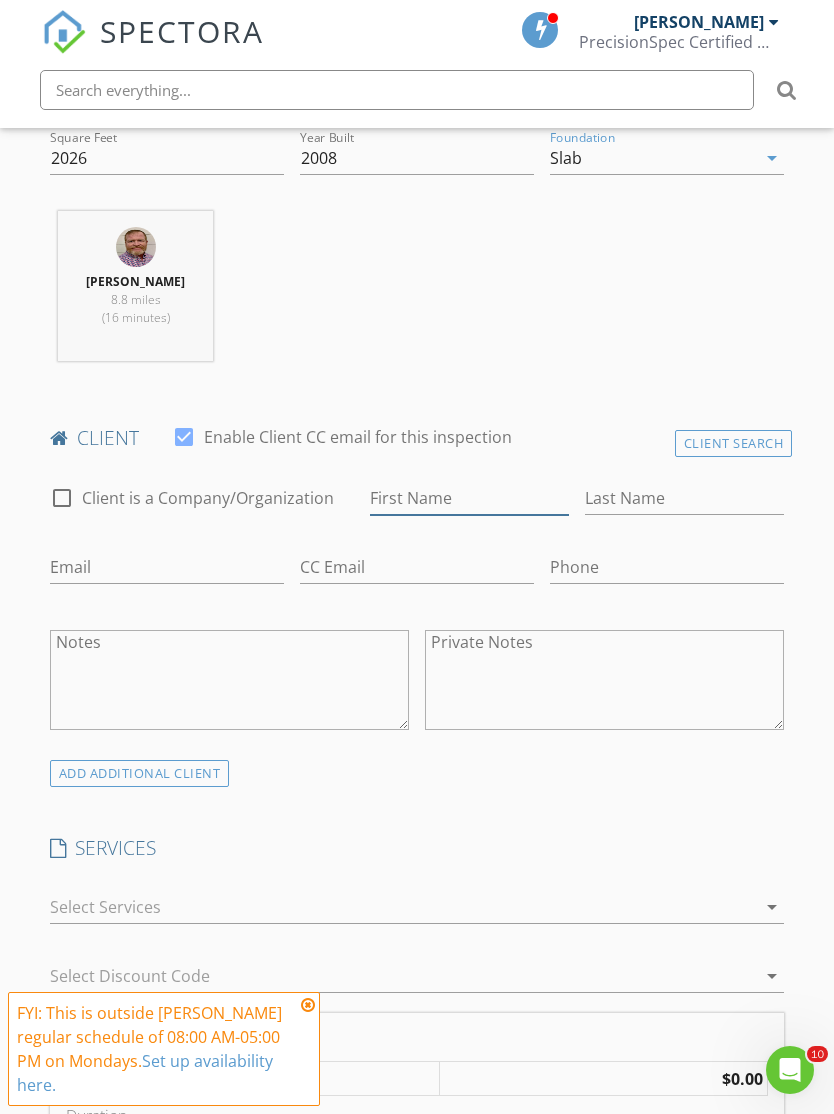click on "First Name" at bounding box center [469, 498] 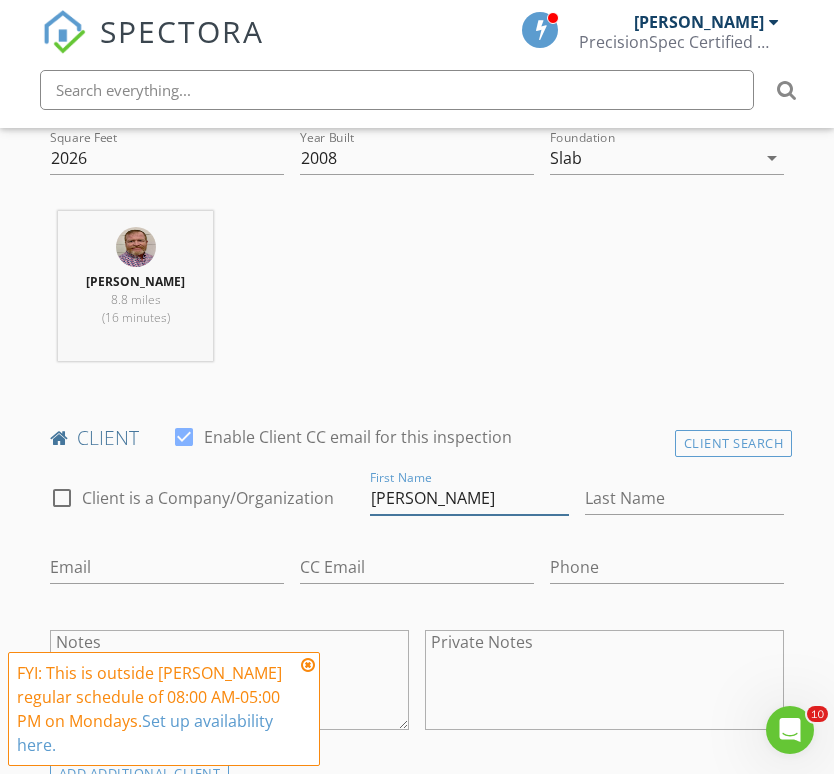 type on "Bobby" 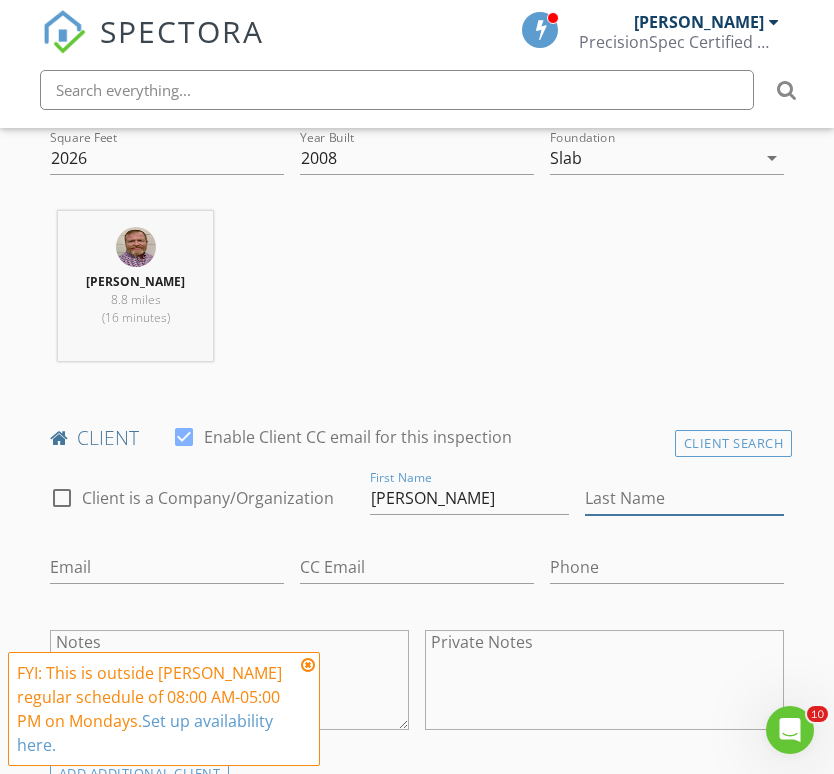 click on "Last Name" at bounding box center [684, 498] 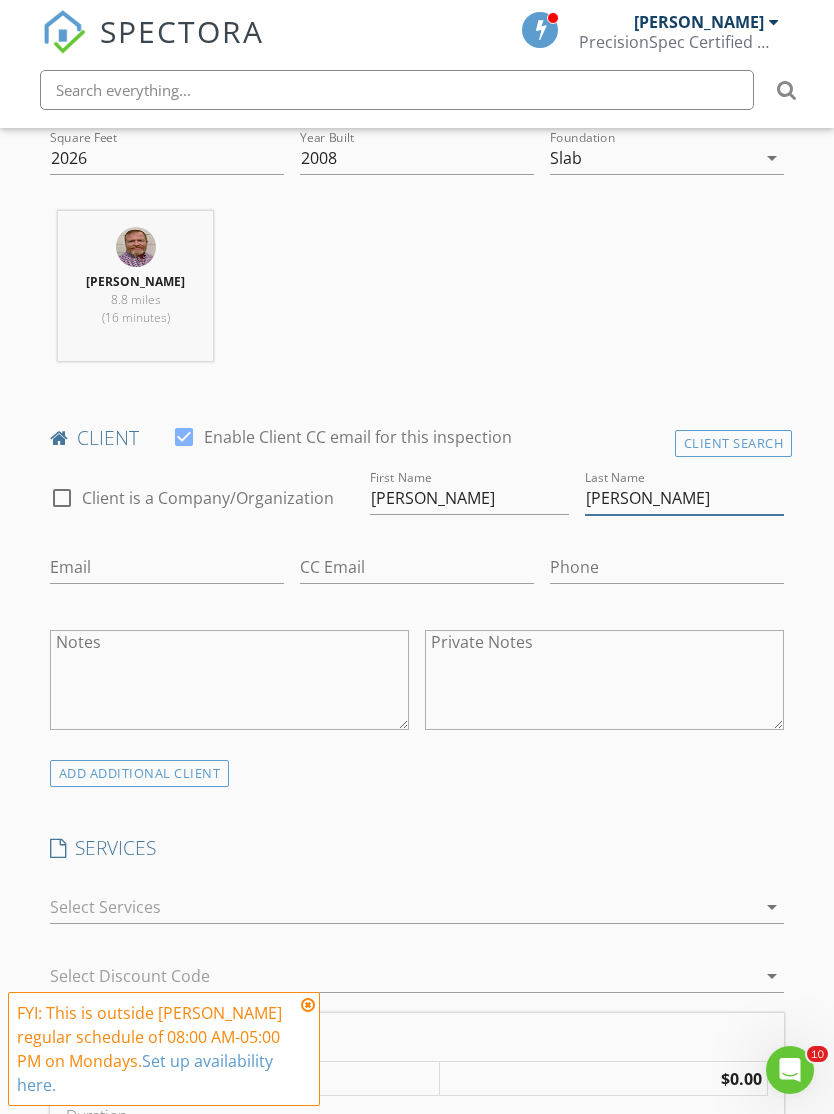 type on "McCarty" 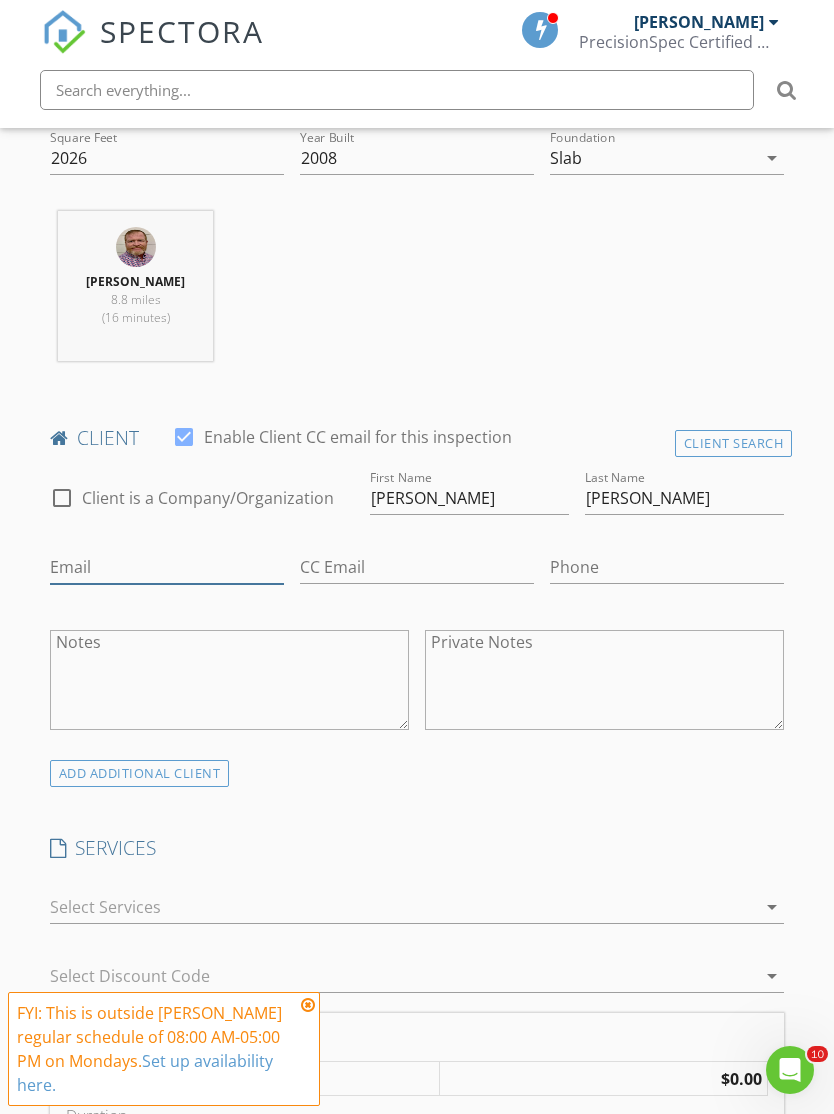click on "Email" at bounding box center (167, 567) 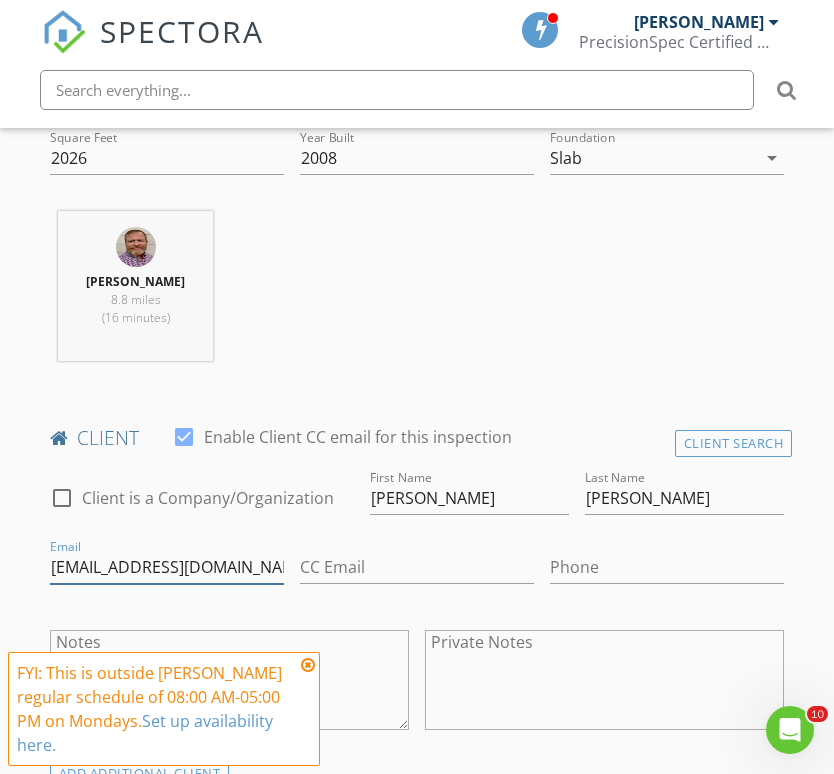 type on "Bmpinc1@gmail.com" 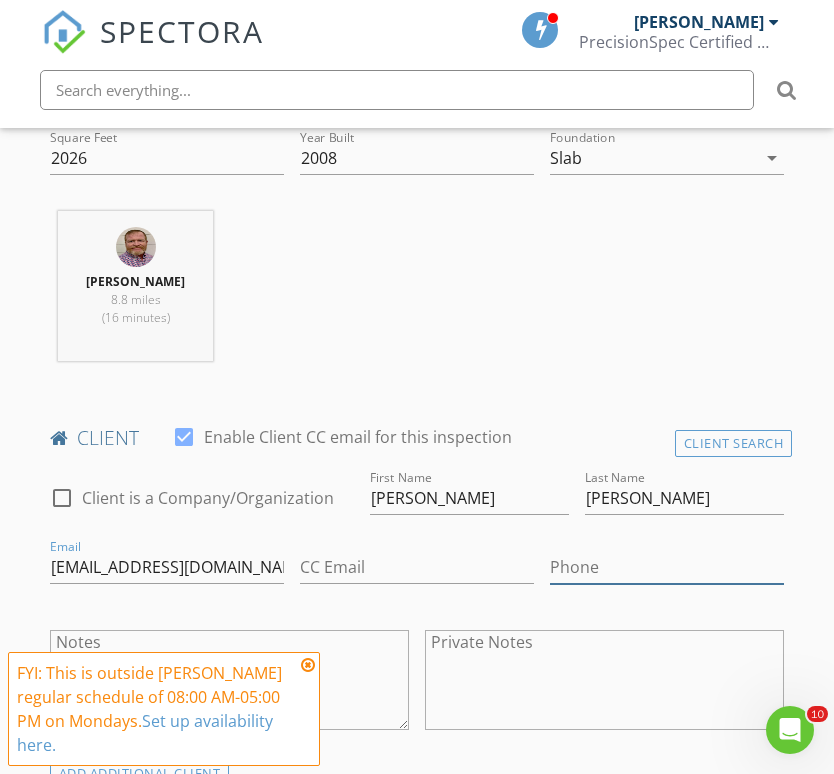 click on "Phone" at bounding box center [667, 567] 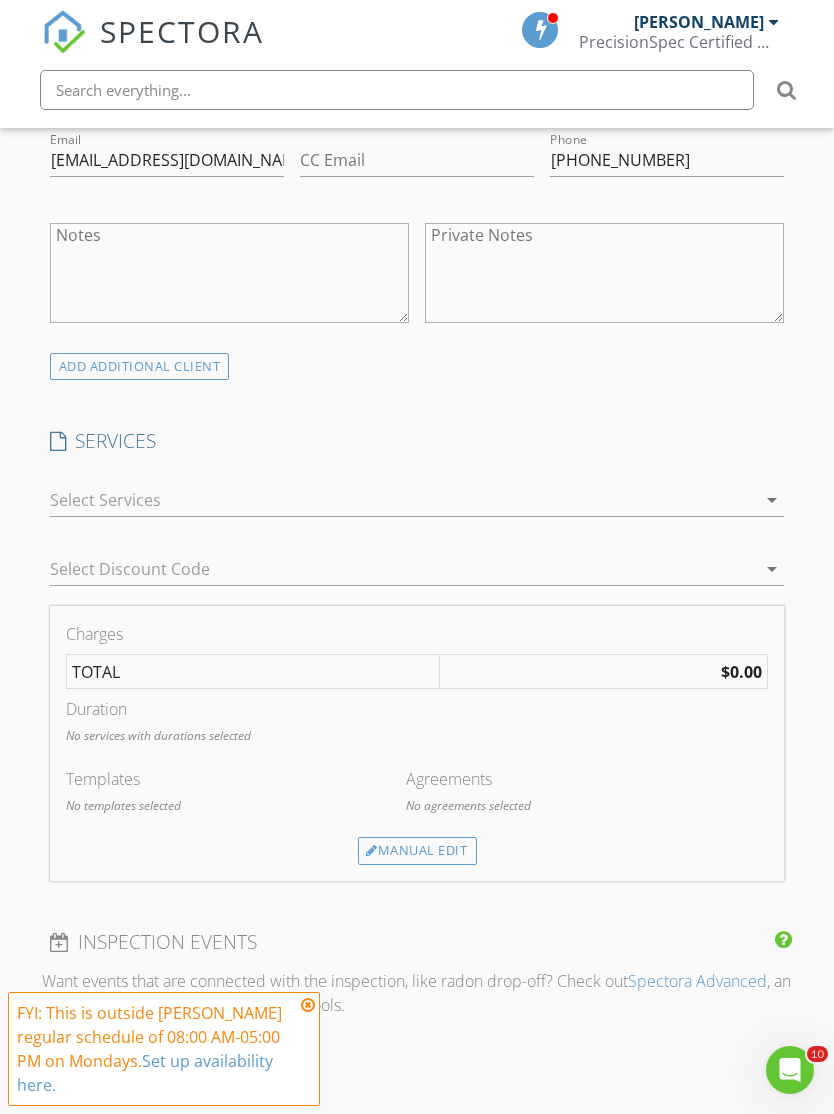 scroll, scrollTop: 1270, scrollLeft: 0, axis: vertical 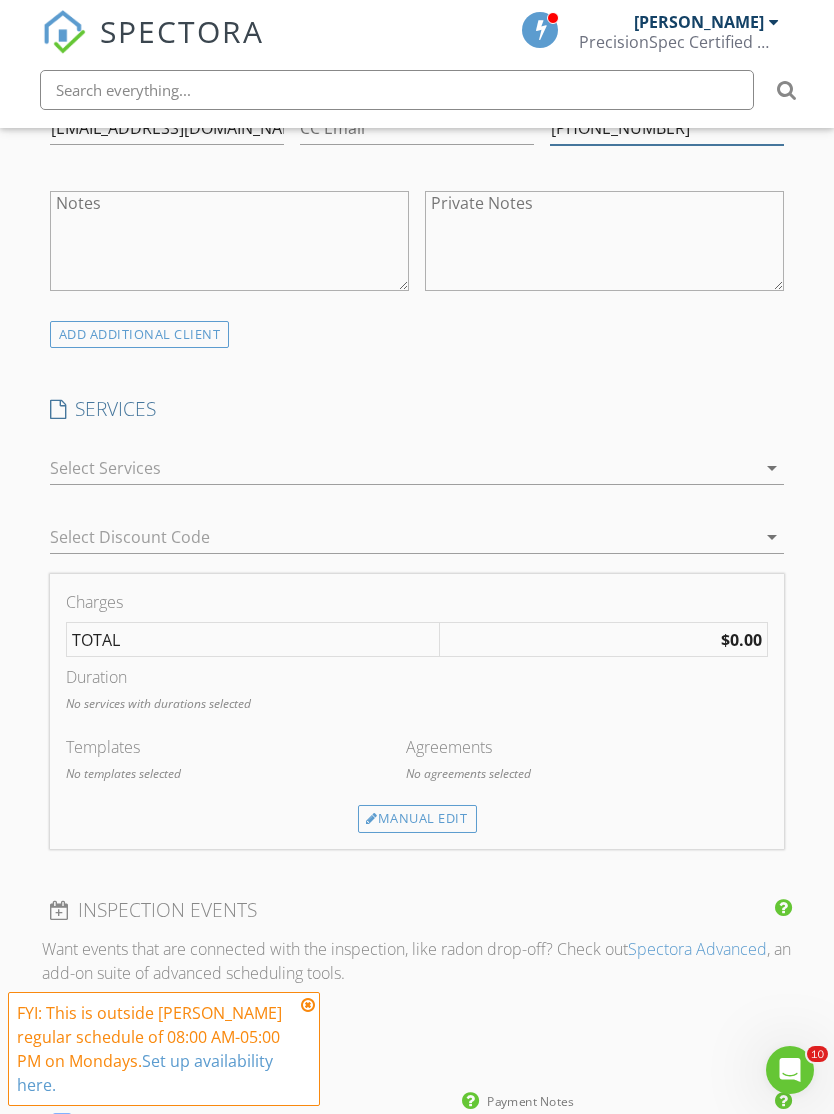 type on "706-681-1416" 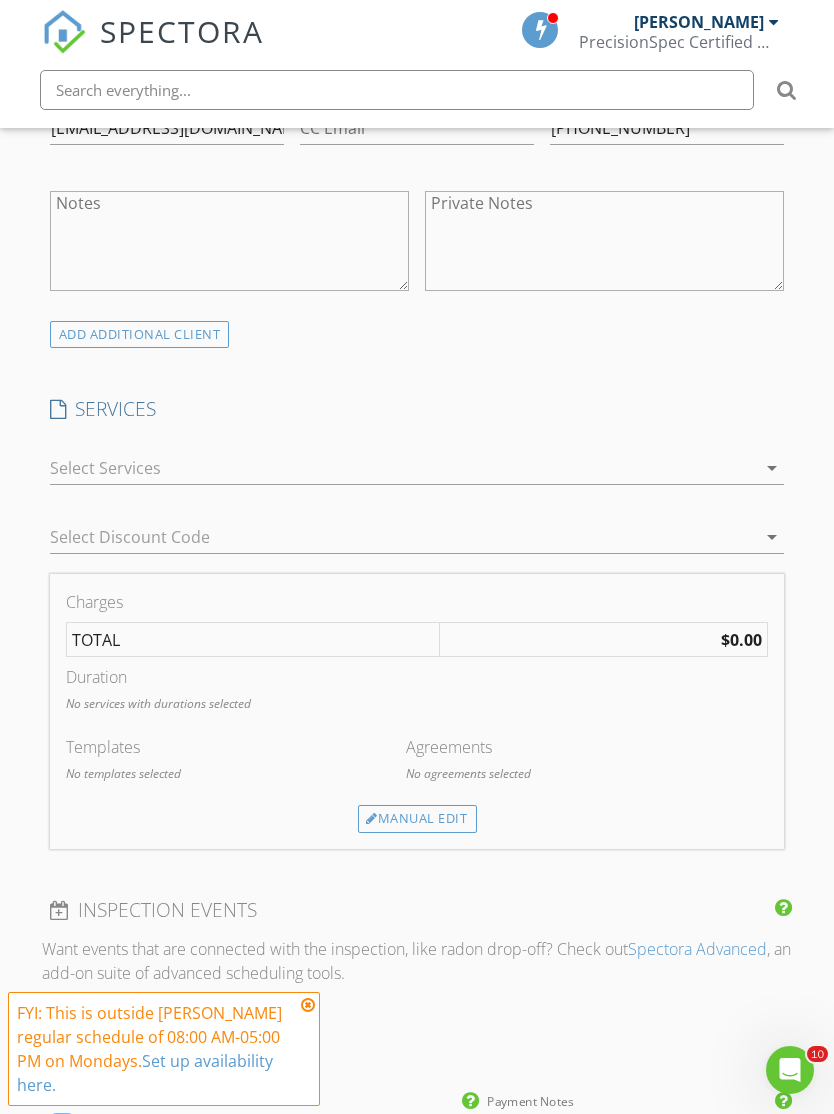 click on "Manual Edit" at bounding box center [417, 819] 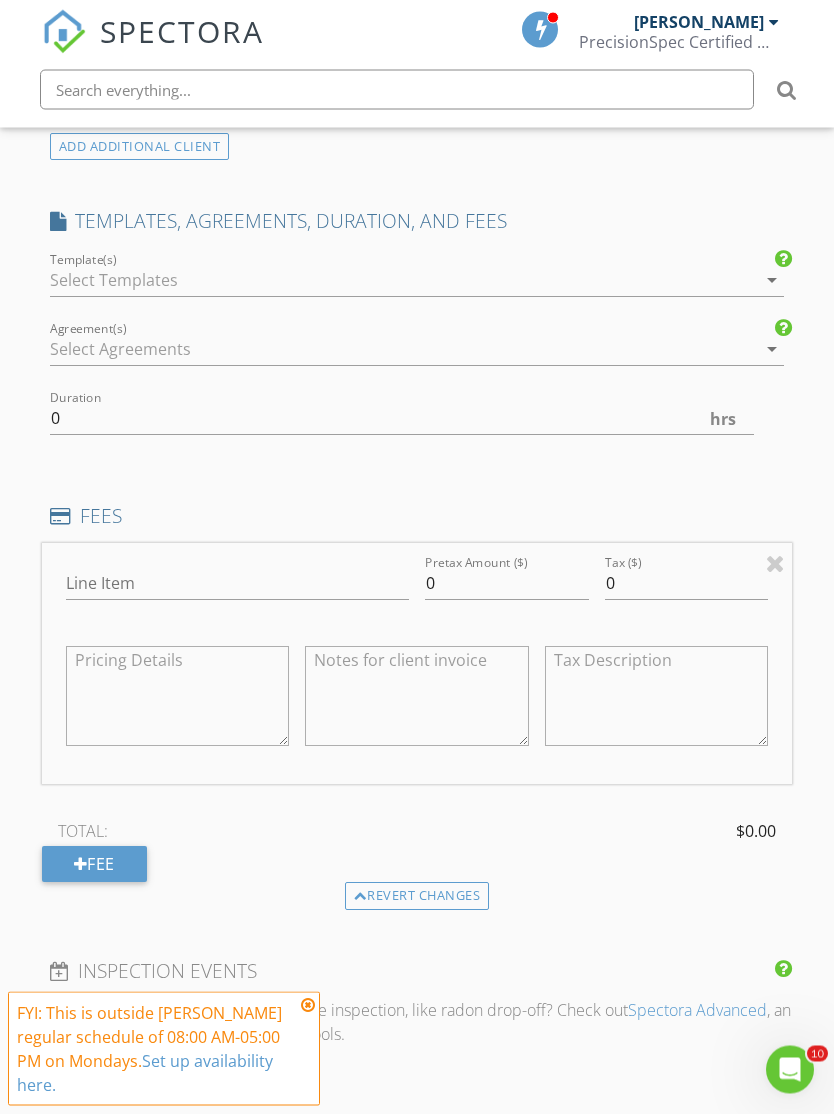 scroll, scrollTop: 1458, scrollLeft: 0, axis: vertical 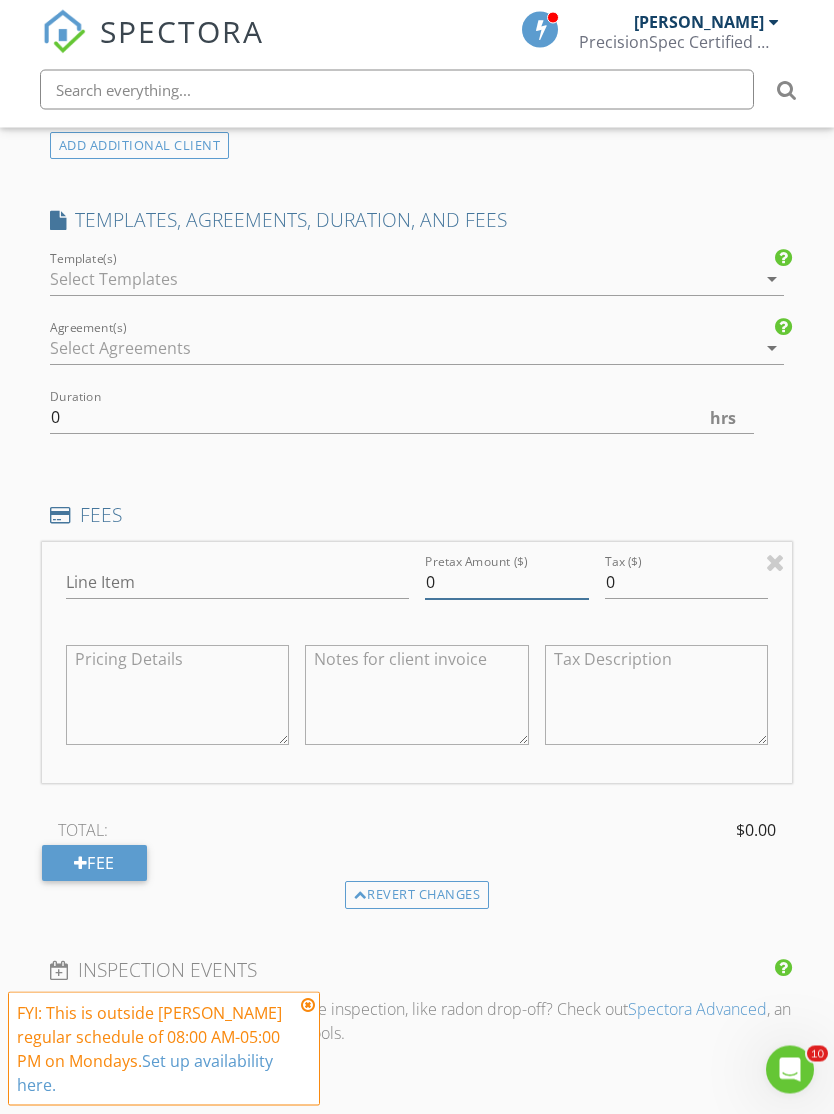 click on "0" at bounding box center [507, 583] 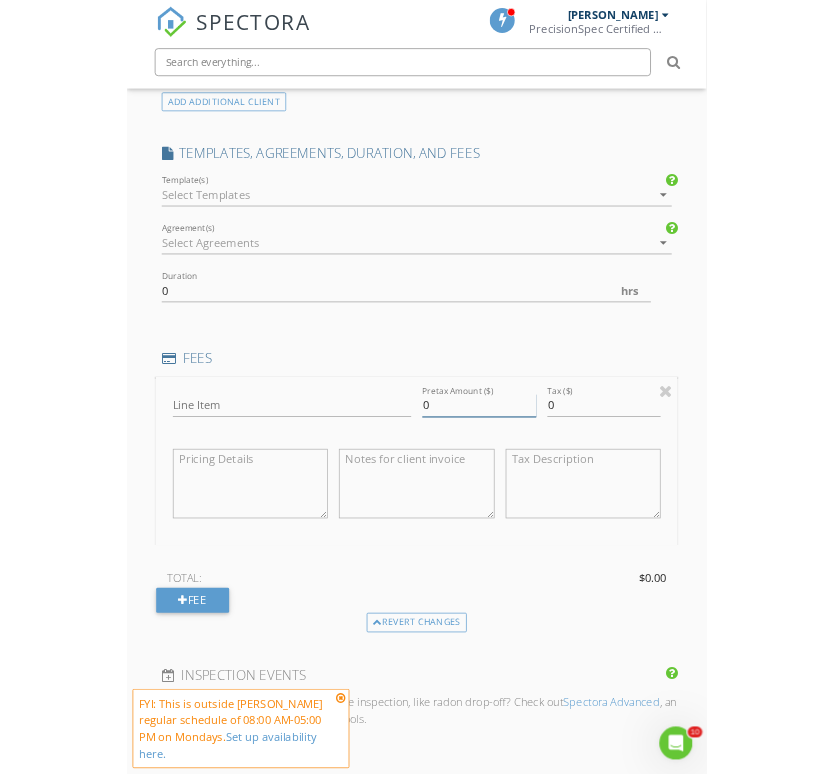 scroll, scrollTop: 1459, scrollLeft: 0, axis: vertical 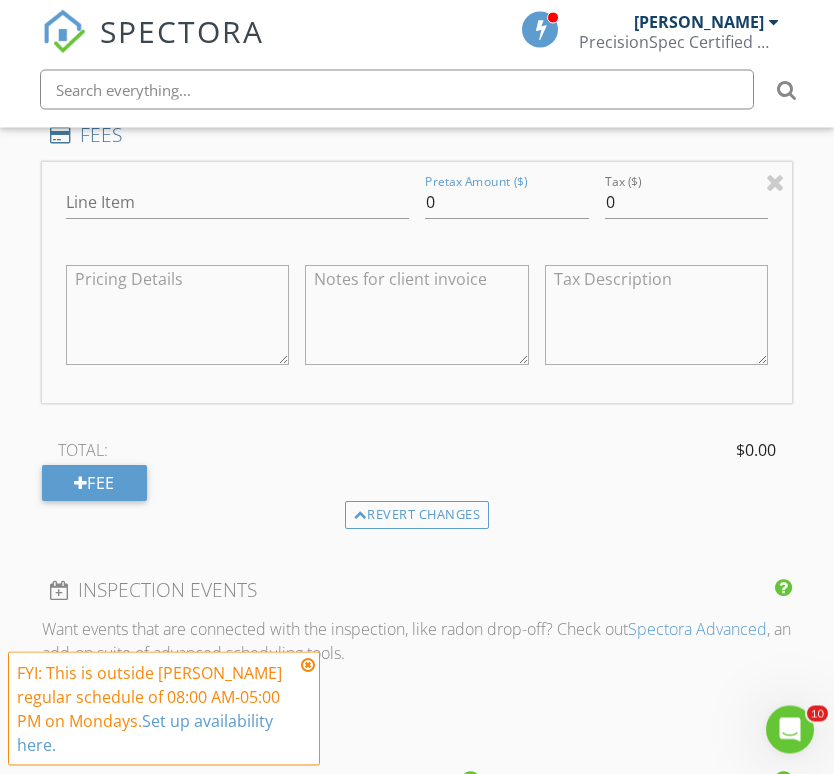 click on "Revert changes" at bounding box center [417, 516] 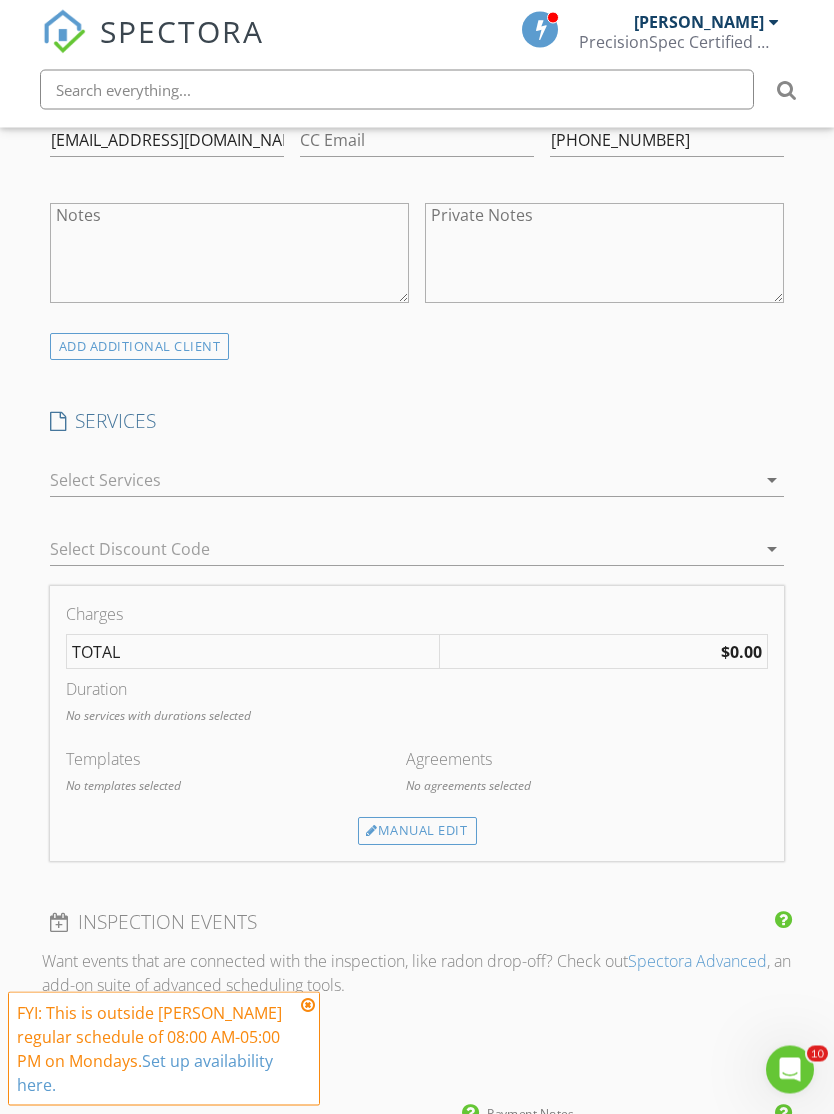 scroll, scrollTop: 1257, scrollLeft: 0, axis: vertical 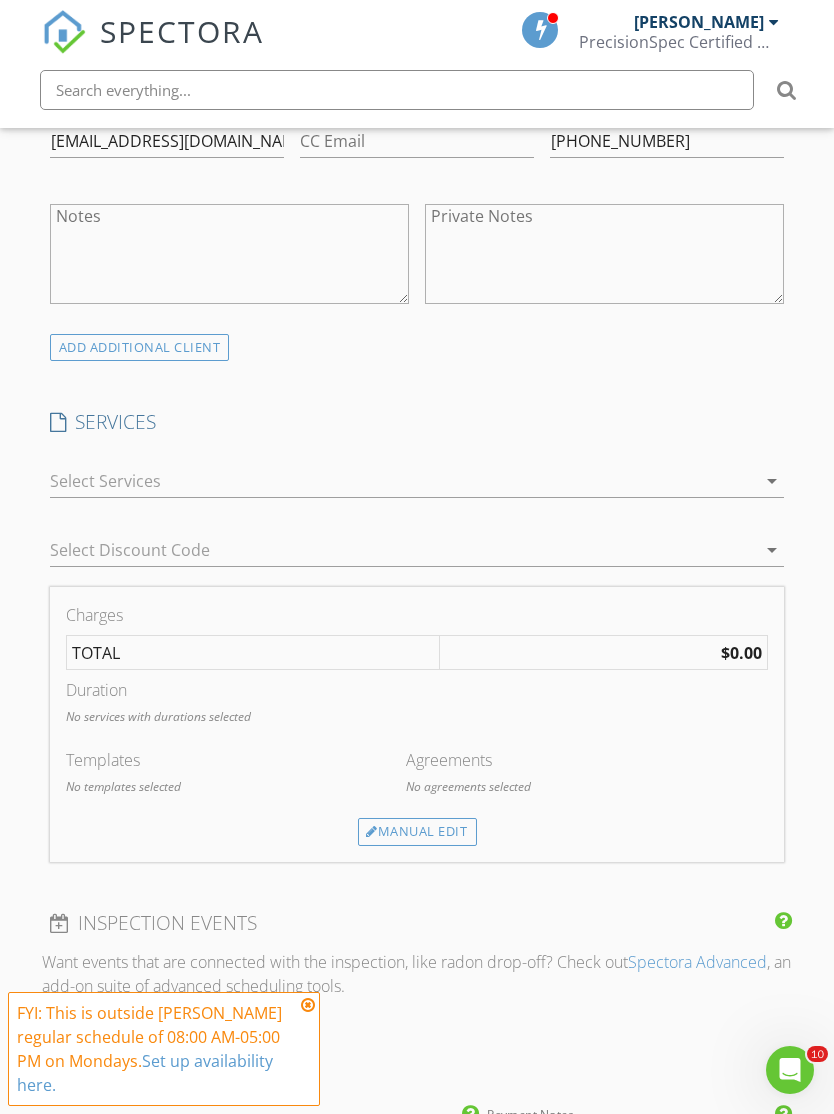 click at bounding box center (403, 481) 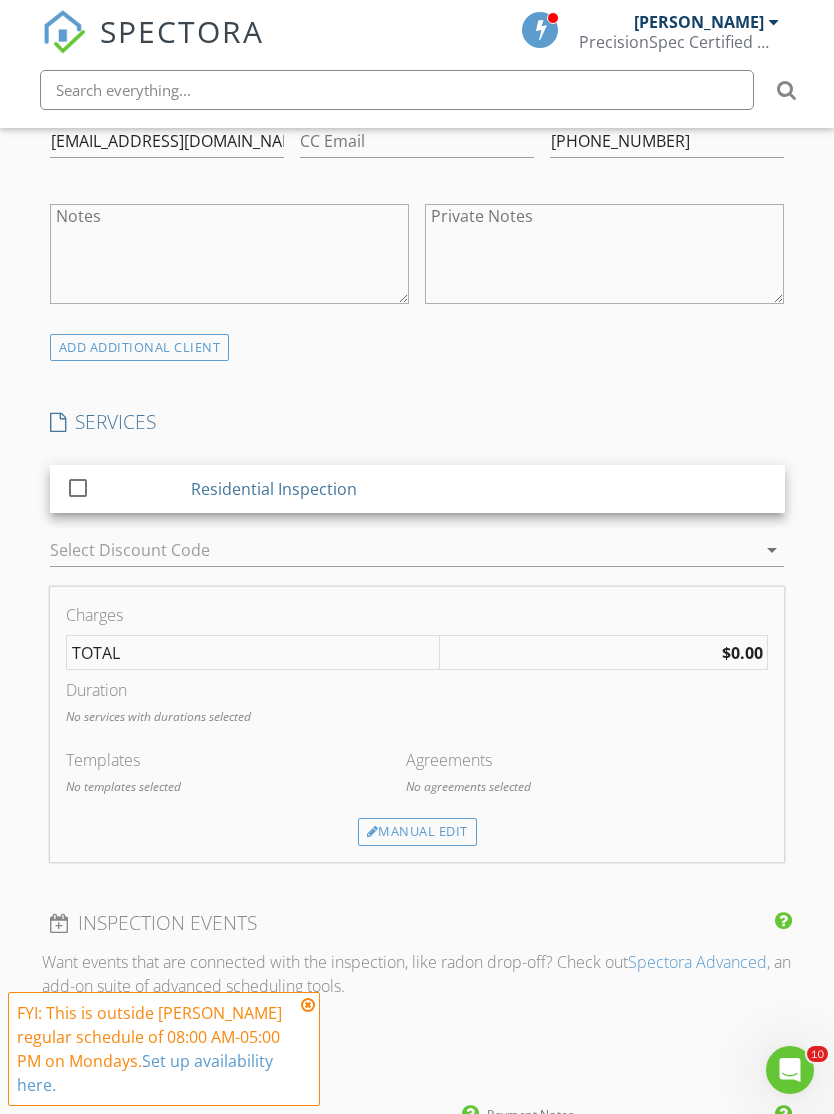 click on "New Inspection
Click here to use the New Order Form
INSPECTOR(S)
check_box   David Morgan   PRIMARY   David Morgan arrow_drop_down   check_box David Morgan specifically requested
Date/Time
07/14/2025 4:00 PM
Location
Address Search       Address 7230 Mobley Walk Dr   Unit   City Columbus   State GA   Zip 31904   County Muscogee     Square Feet 2026   Year Built 2008   Foundation Slab arrow_drop_down     David Morgan     8.8 miles     (16 minutes)
client
check_box Enable Client CC email for this inspection   Client Search     check_box_outline_blank Client is a Company/Organization     First Name Bobby   Last Name McCarty   Email Bmpinc1@gmail.com   CC Email   Phone 706-681-1416           Notes   Private Notes
ADD ADDITIONAL client
SERVICES
arrow_drop_down" at bounding box center (417, 666) 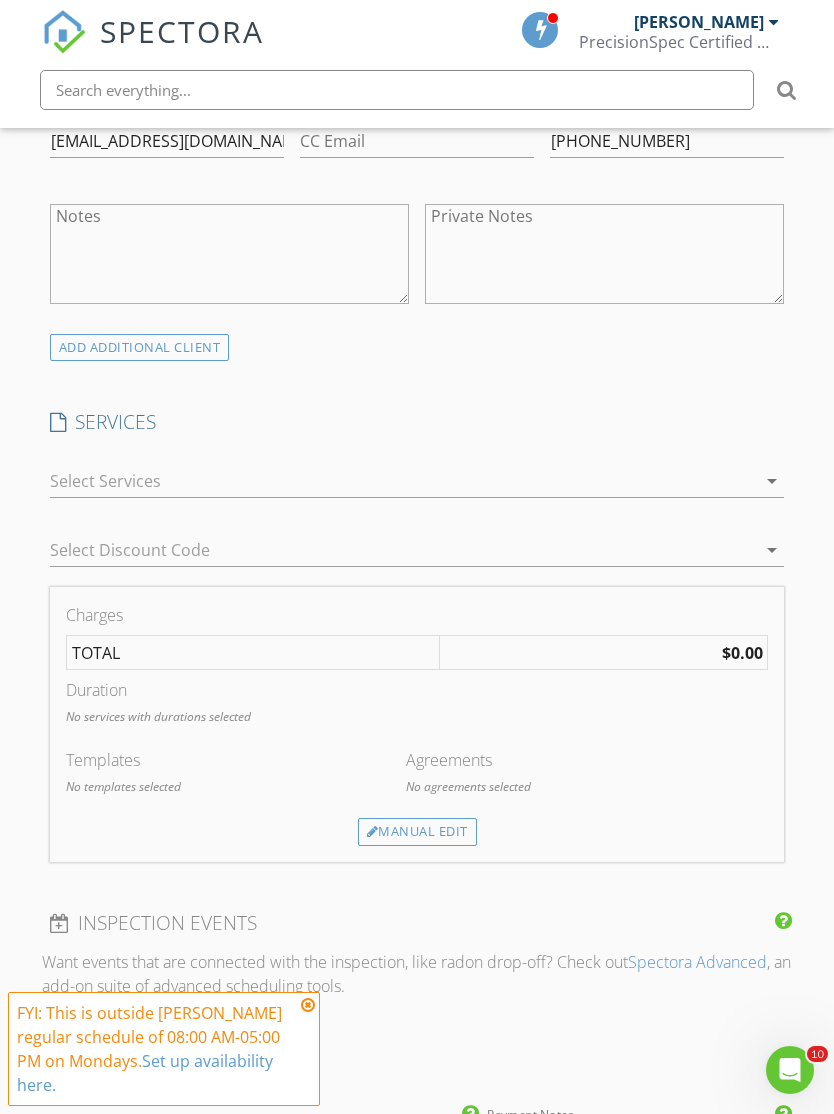 click on "Manual Edit" at bounding box center [417, 832] 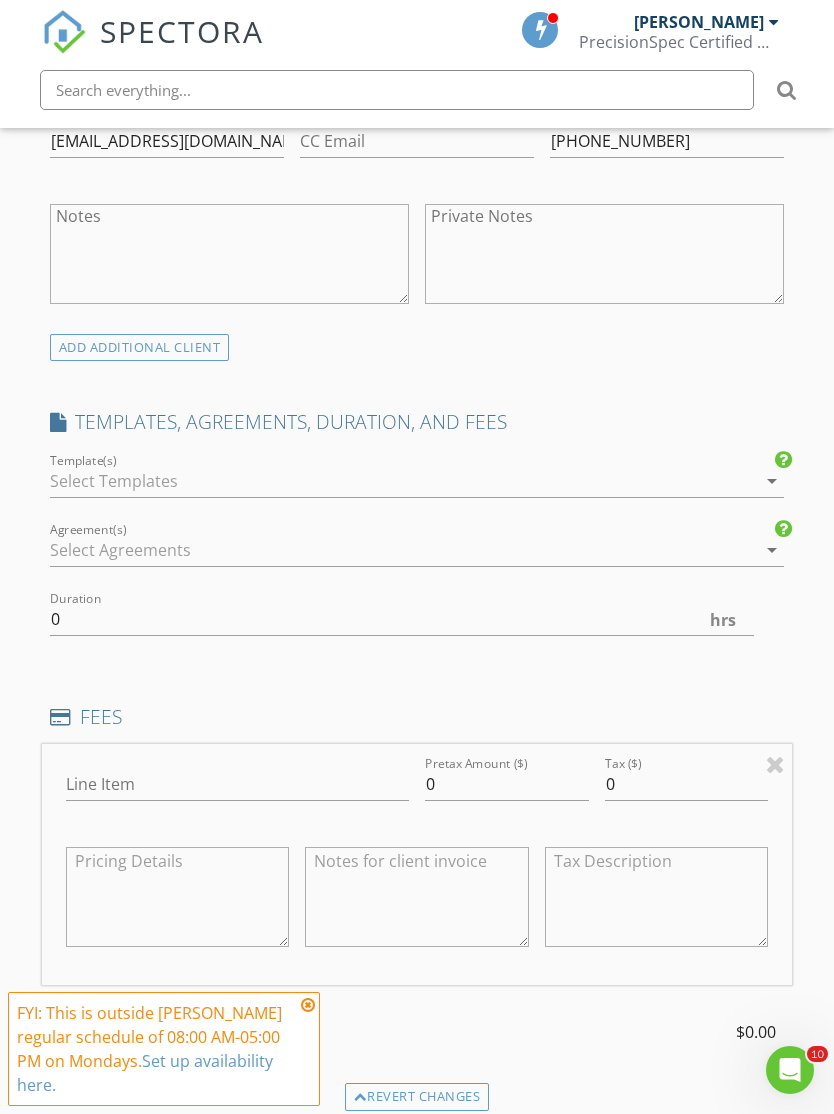 click at bounding box center [403, 481] 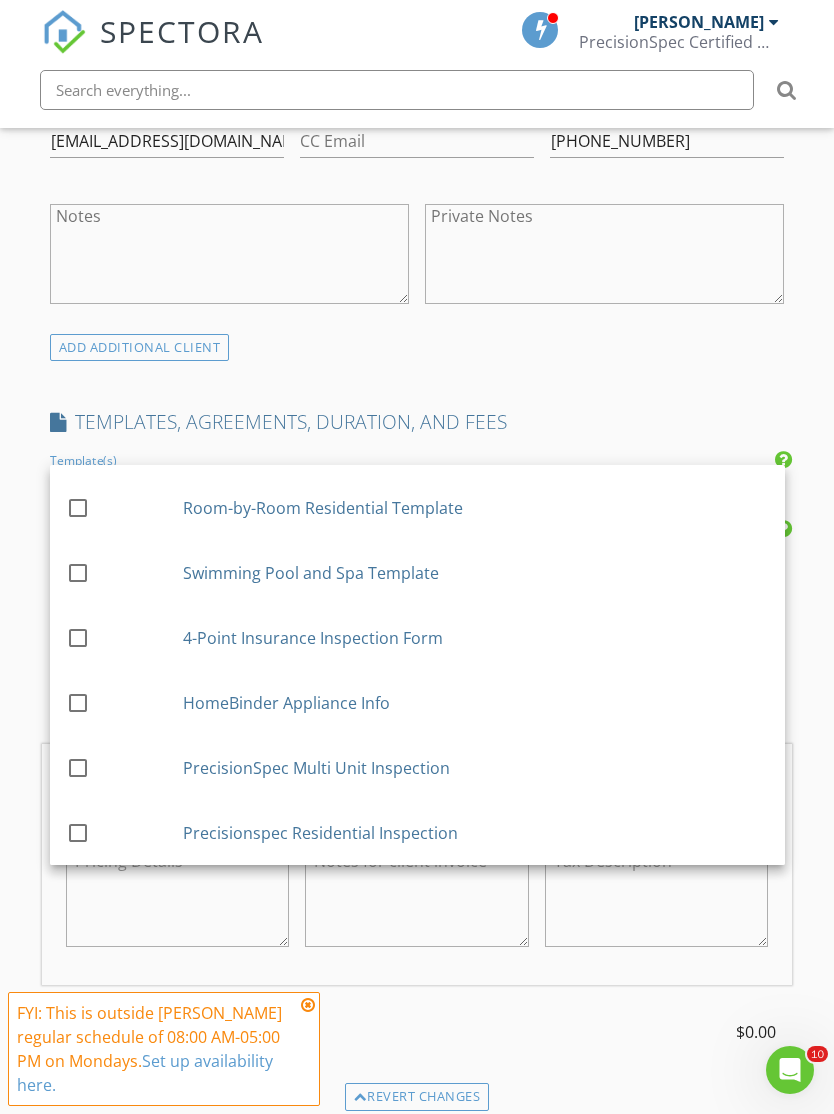 scroll, scrollTop: 185, scrollLeft: 0, axis: vertical 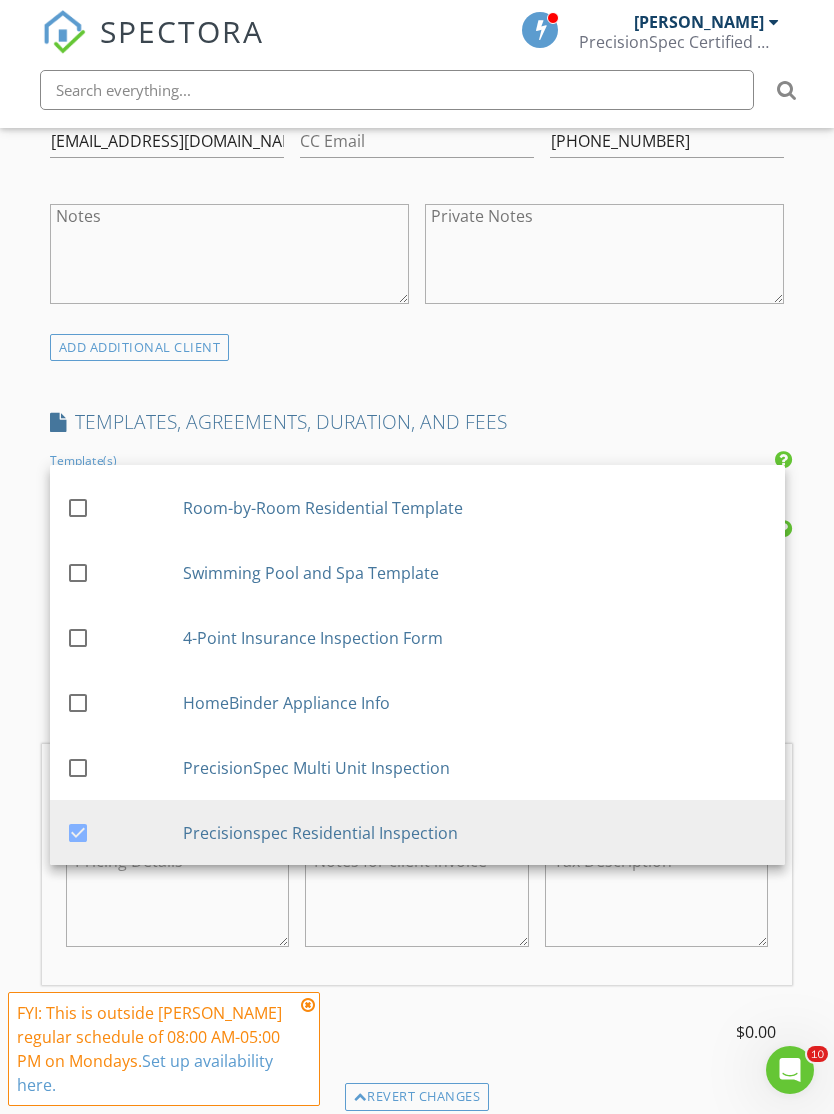 click on "New Inspection
Click here to use the New Order Form
INSPECTOR(S)
check_box   David Morgan   PRIMARY   David Morgan arrow_drop_down   check_box David Morgan specifically requested
Date/Time
07/14/2025 4:00 PM
Location
Address Search       Address 7230 Mobley Walk Dr   Unit   City Columbus   State GA   Zip 31904   County Muscogee     Square Feet 2026   Year Built 2008   Foundation Slab arrow_drop_down     David Morgan     8.8 miles     (16 minutes)
client
check_box Enable Client CC email for this inspection   Client Search     check_box_outline_blank Client is a Company/Organization     First Name Bobby   Last Name McCarty   Email Bmpinc1@gmail.com   CC Email   Phone 706-681-1416           Notes   Private Notes
ADD ADDITIONAL client
SERVICES
arrow_drop_down" at bounding box center (417, 791) 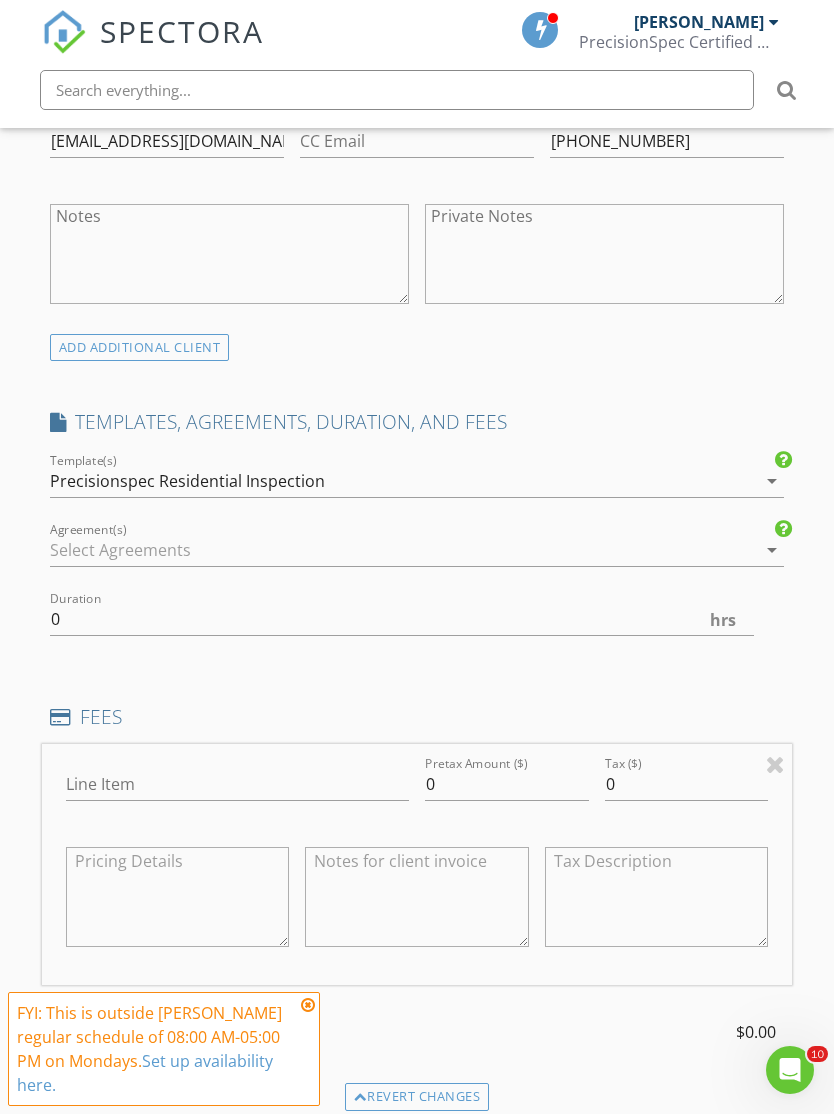 click at bounding box center (403, 550) 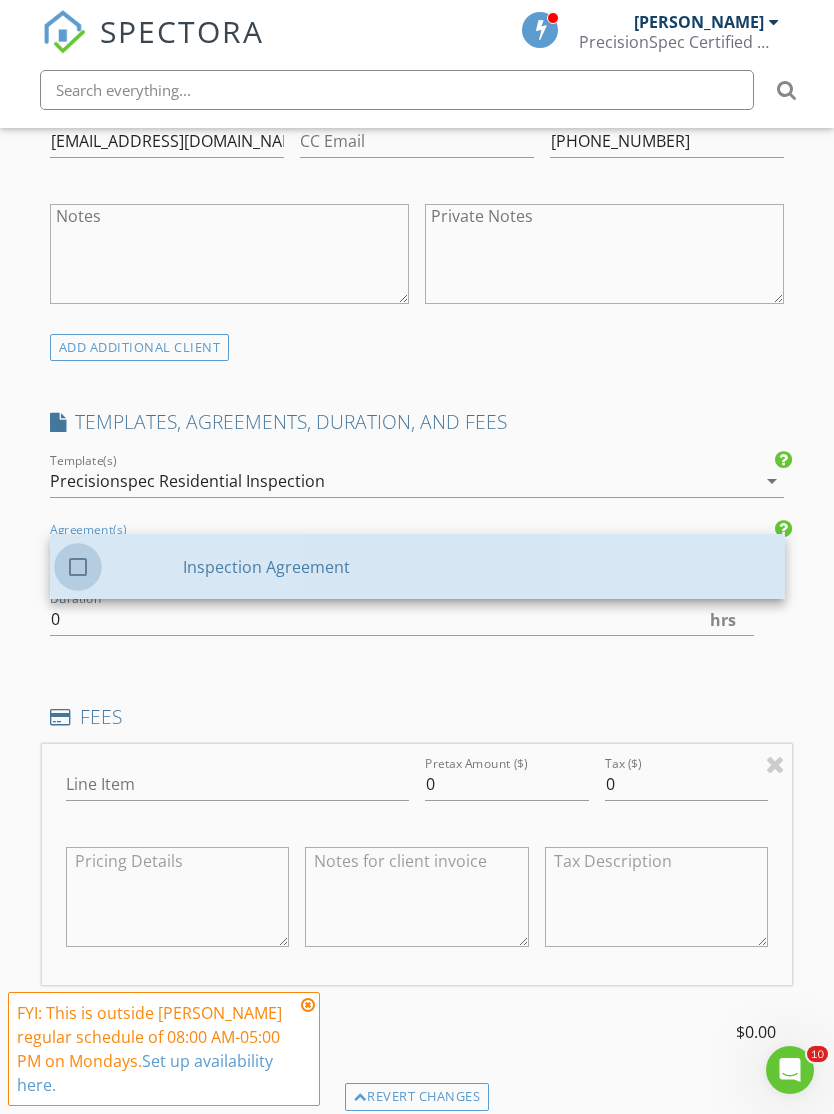 click at bounding box center (78, 567) 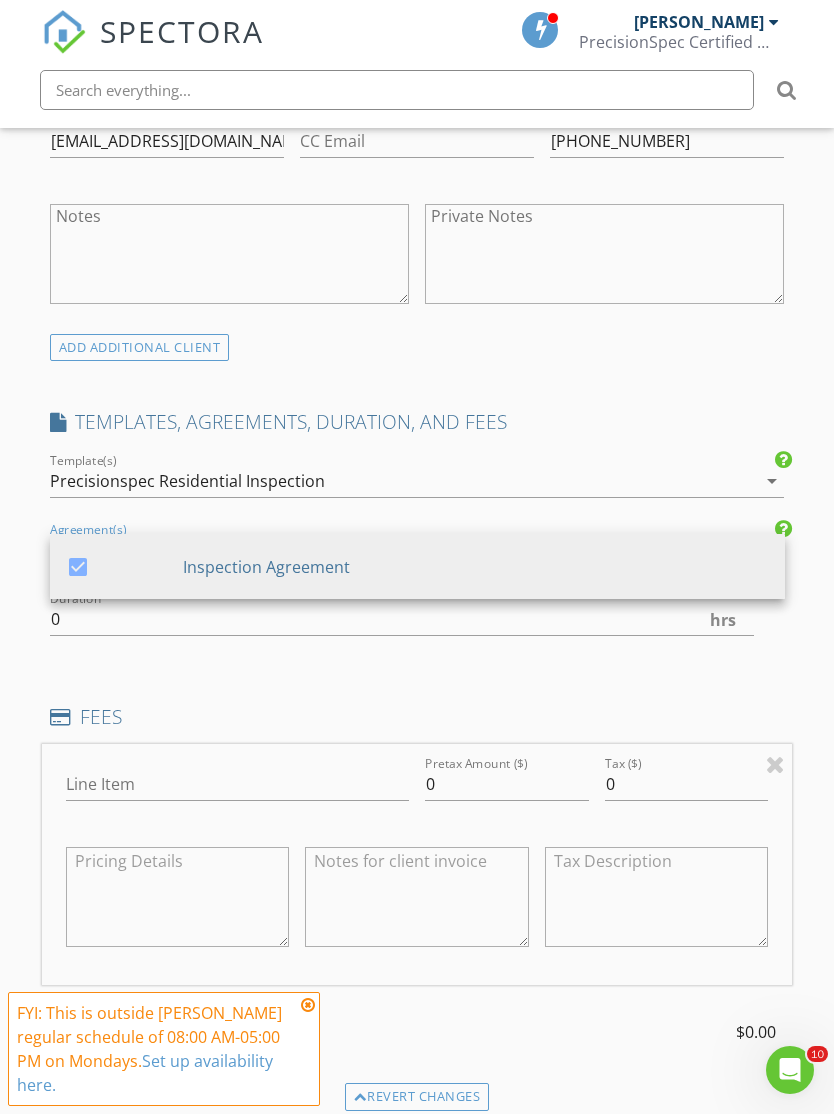 click on "New Inspection
Click here to use the New Order Form
INSPECTOR(S)
check_box   David Morgan   PRIMARY   David Morgan arrow_drop_down   check_box David Morgan specifically requested
Date/Time
07/14/2025 4:00 PM
Location
Address Search       Address 7230 Mobley Walk Dr   Unit   City Columbus   State GA   Zip 31904   County Muscogee     Square Feet 2026   Year Built 2008   Foundation Slab arrow_drop_down     David Morgan     8.8 miles     (16 minutes)
client
check_box Enable Client CC email for this inspection   Client Search     check_box_outline_blank Client is a Company/Organization     First Name Bobby   Last Name McCarty   Email Bmpinc1@gmail.com   CC Email   Phone 706-681-1416           Notes   Private Notes
ADD ADDITIONAL client
SERVICES
arrow_drop_down" at bounding box center (417, 791) 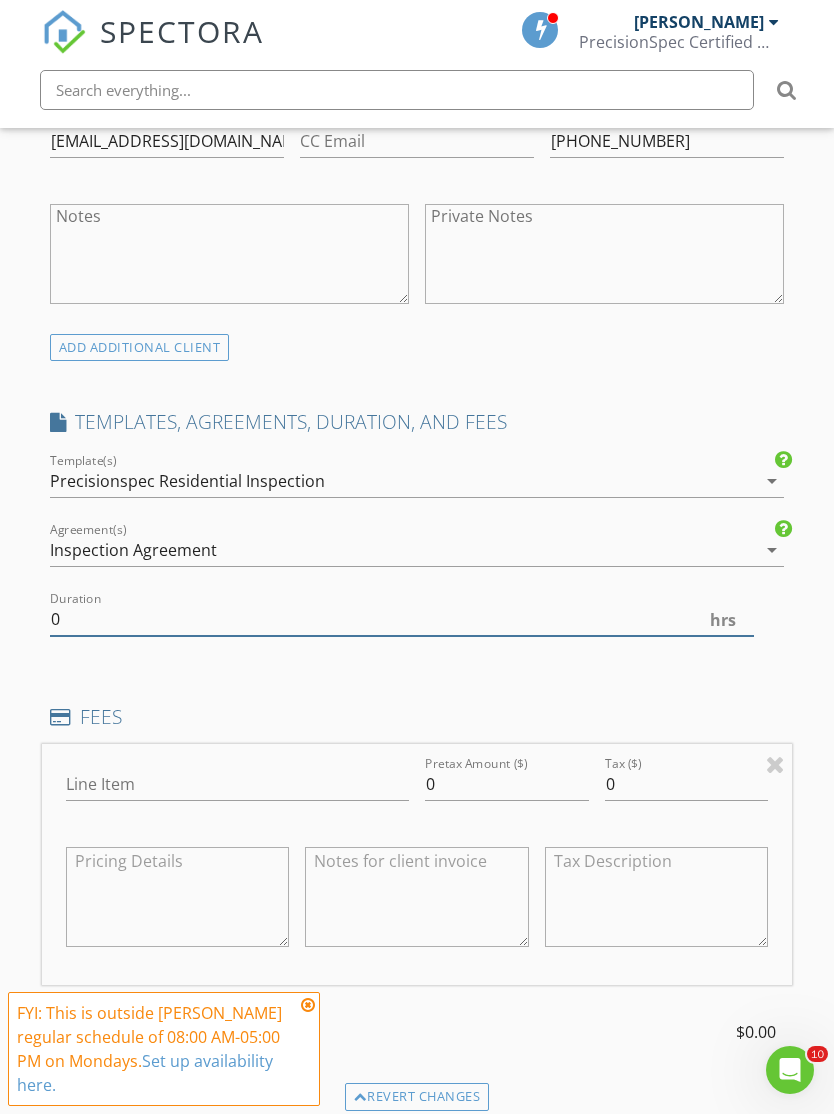 click on "0" at bounding box center [402, 619] 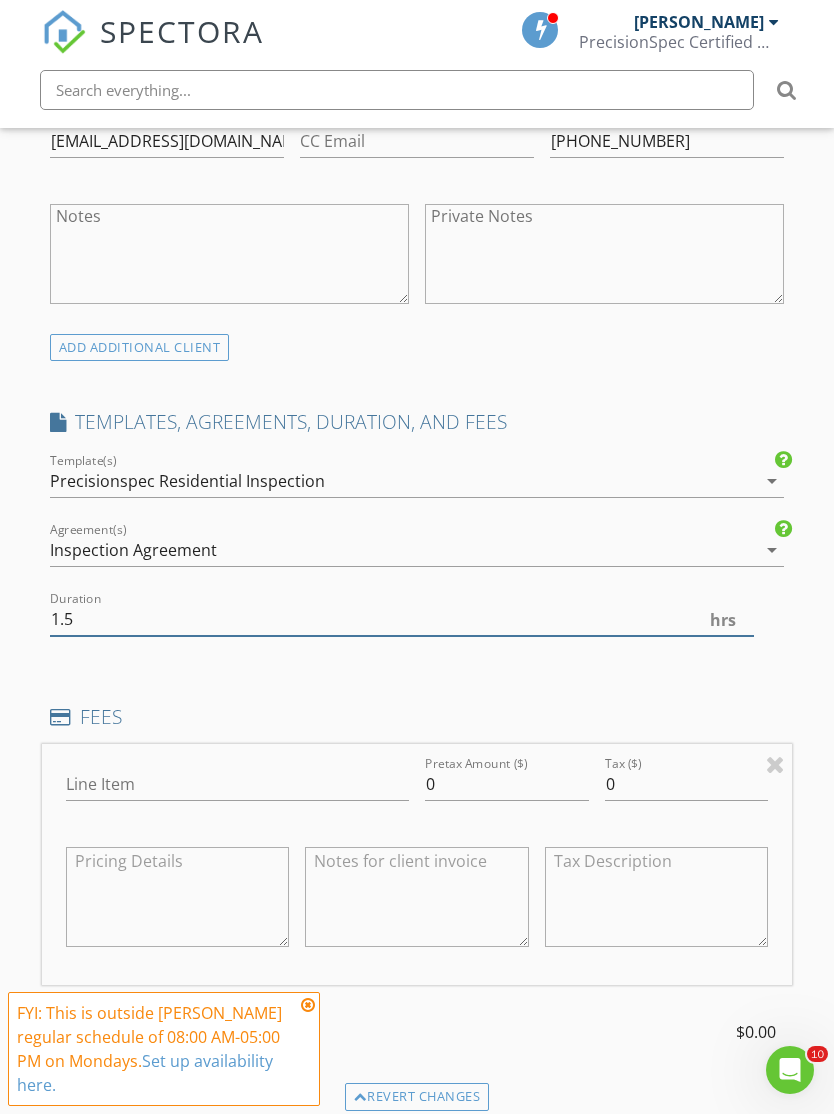 type on "1.5" 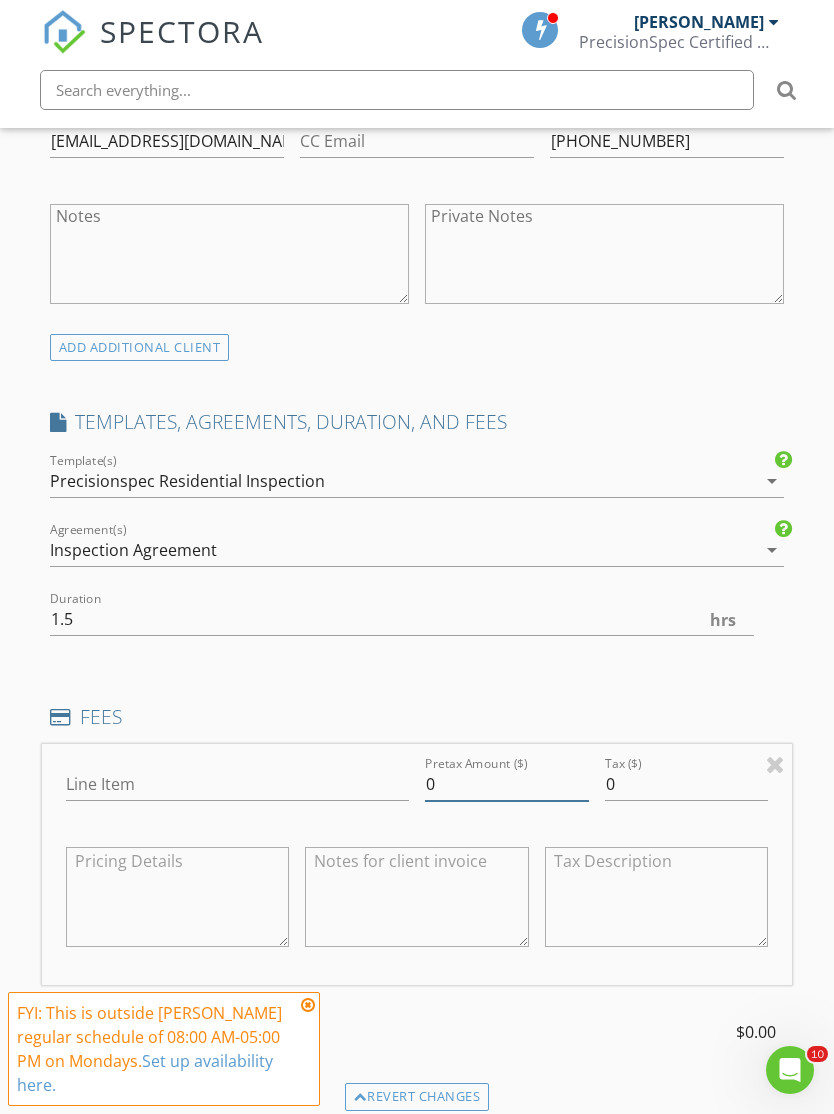 click on "0" at bounding box center (507, 784) 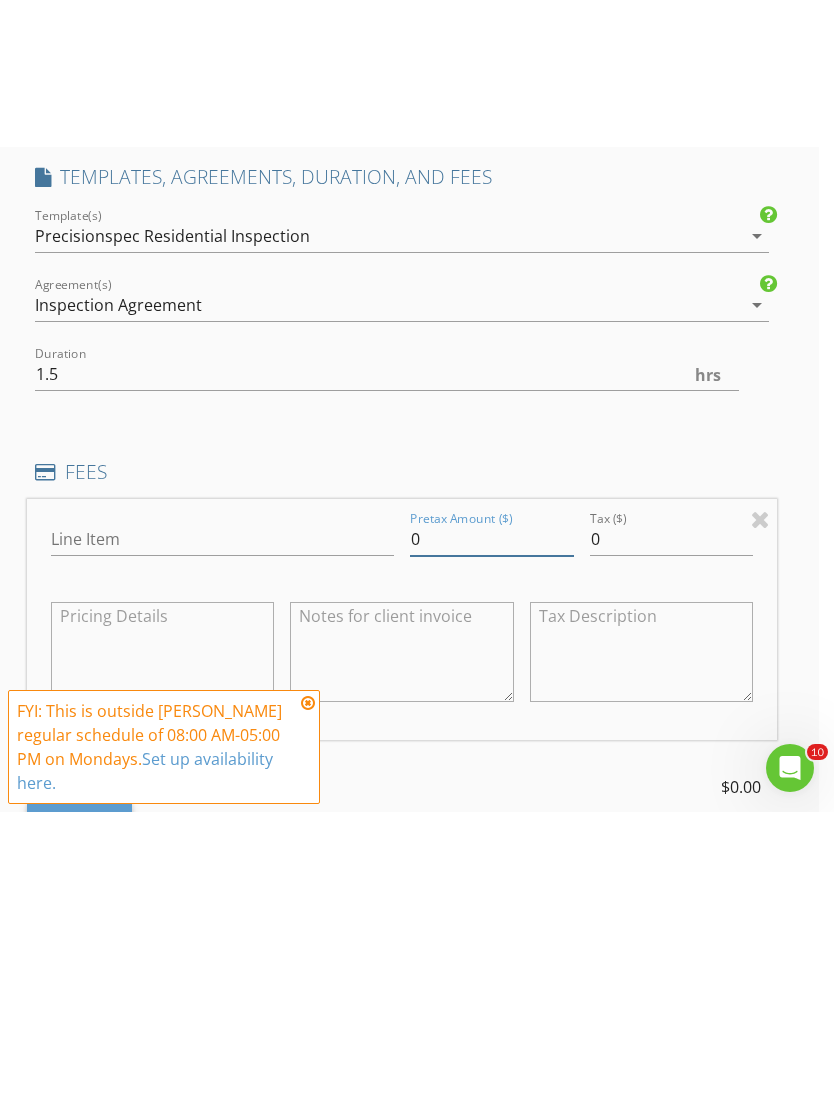 scroll, scrollTop: 1650, scrollLeft: 15, axis: both 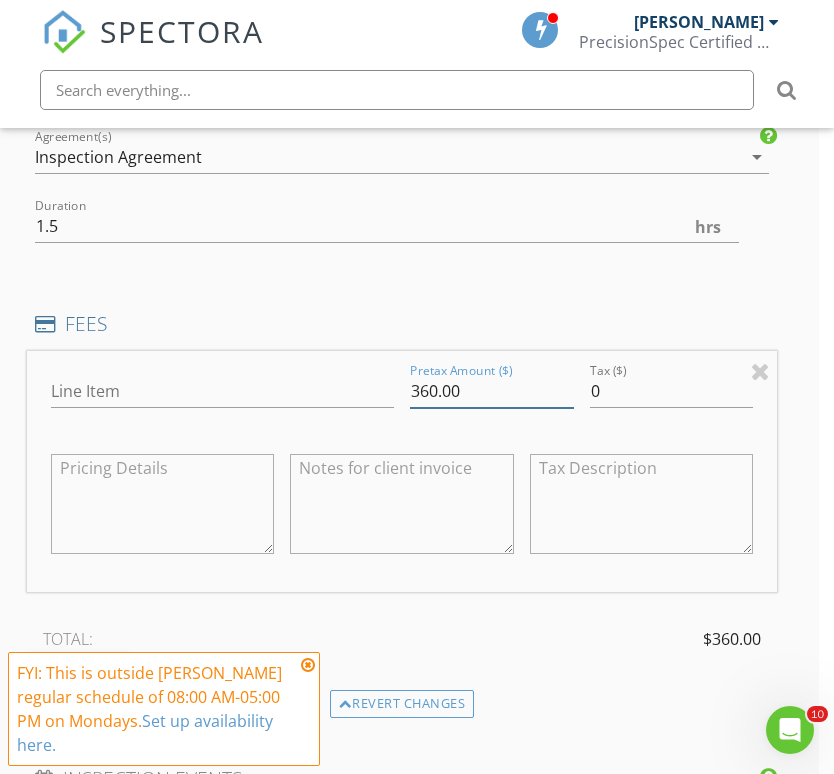type on "360.00" 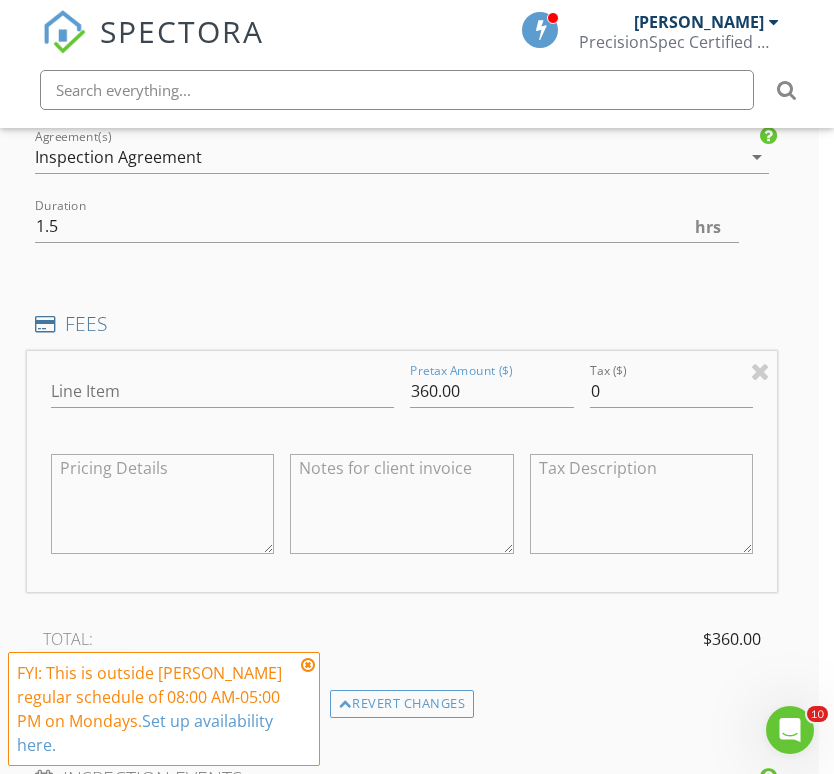 click on "Line Item" at bounding box center (222, 395) 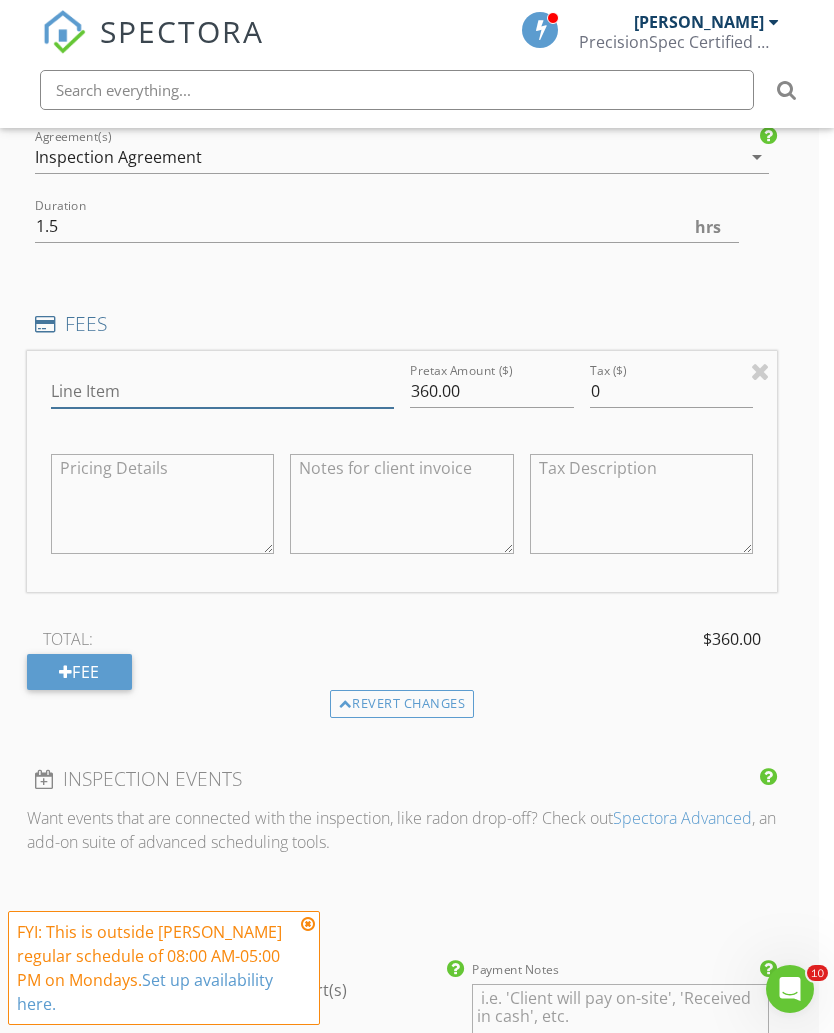 click on "Line Item" at bounding box center [222, 391] 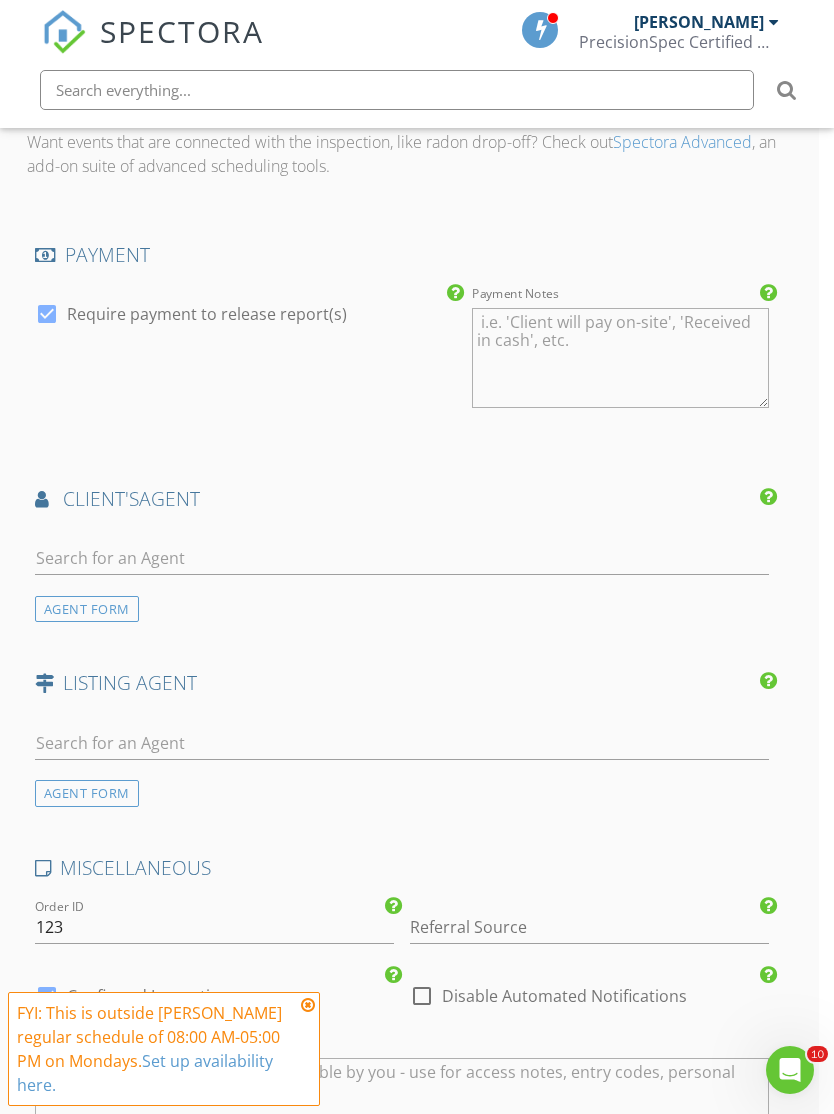 scroll, scrollTop: 2337, scrollLeft: 15, axis: both 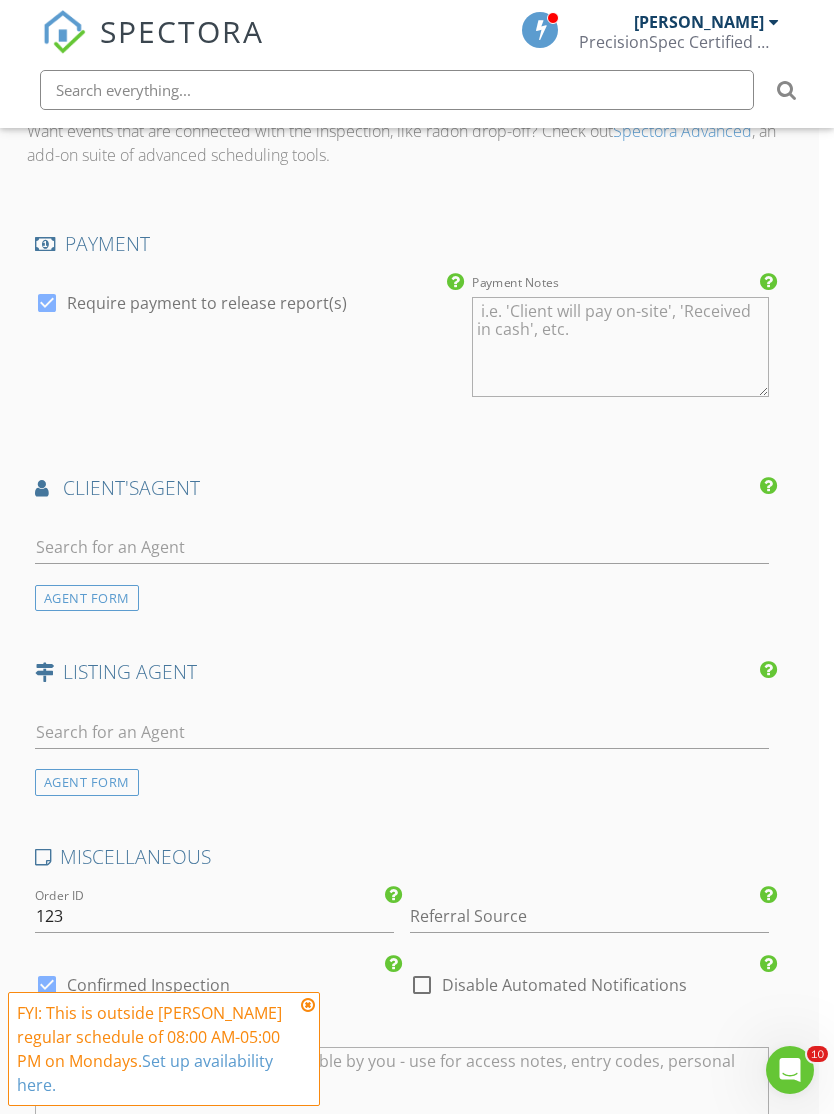 type on "Inspection" 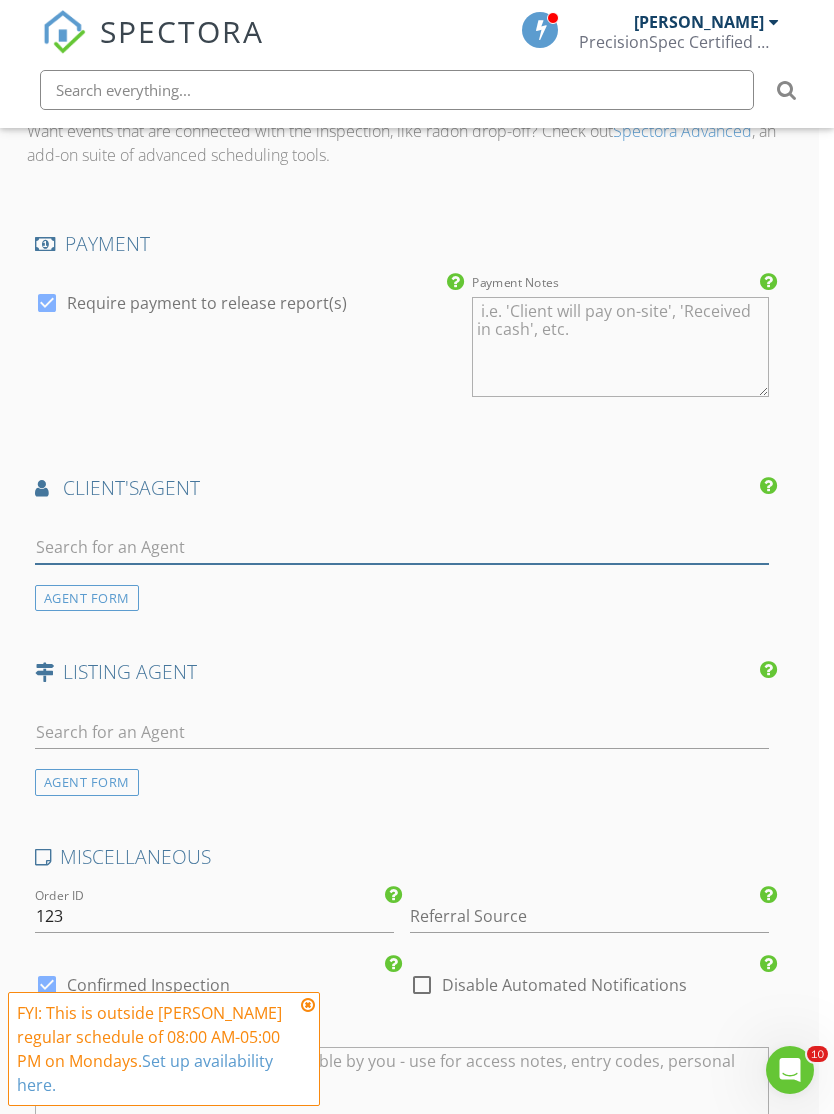 click at bounding box center [402, 547] 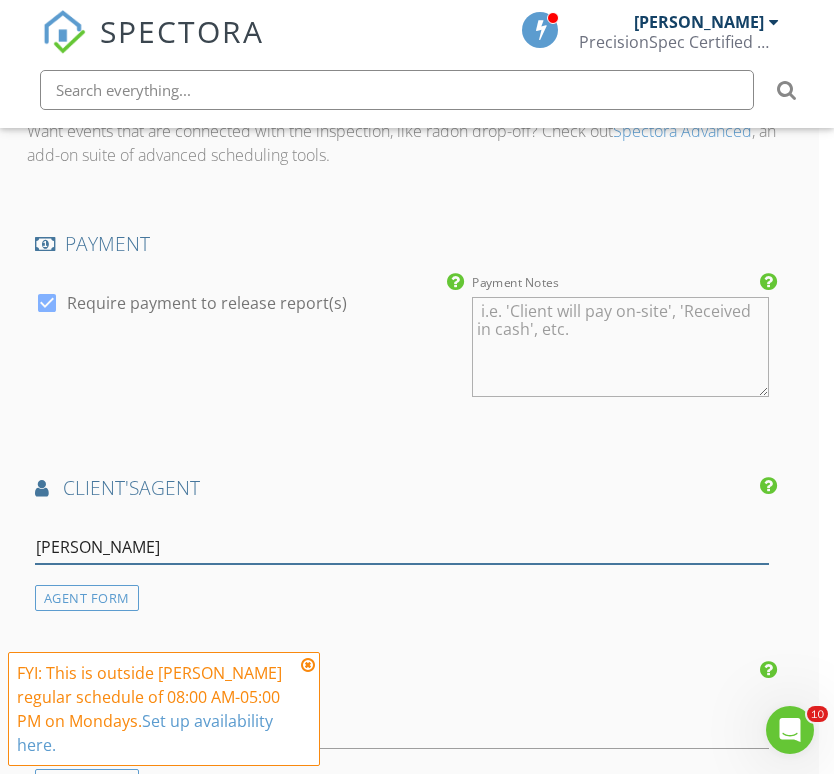type on "Dana" 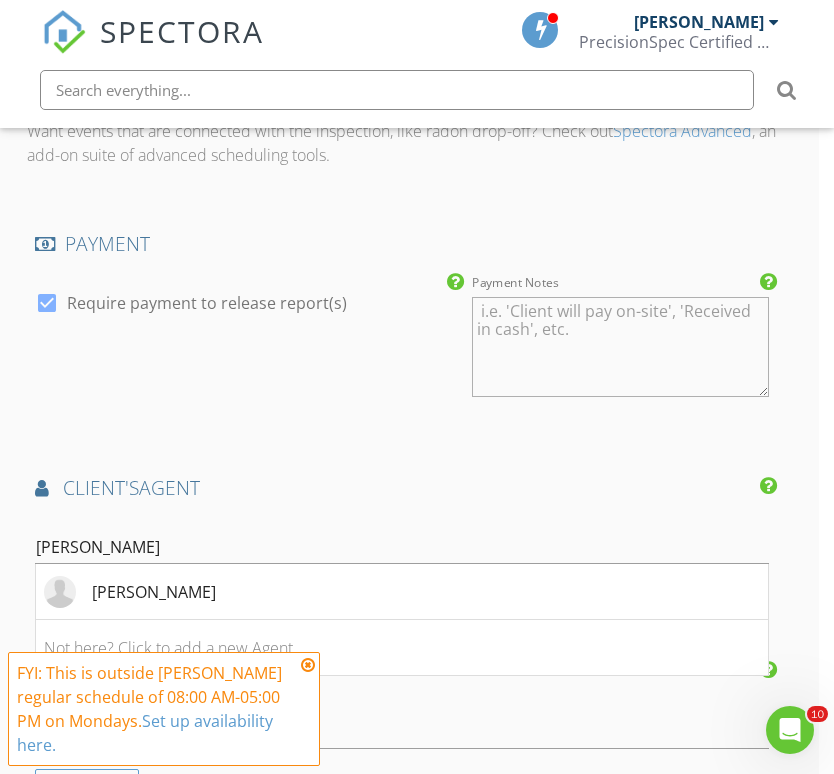 click on "Dana Carfrey" at bounding box center [130, 592] 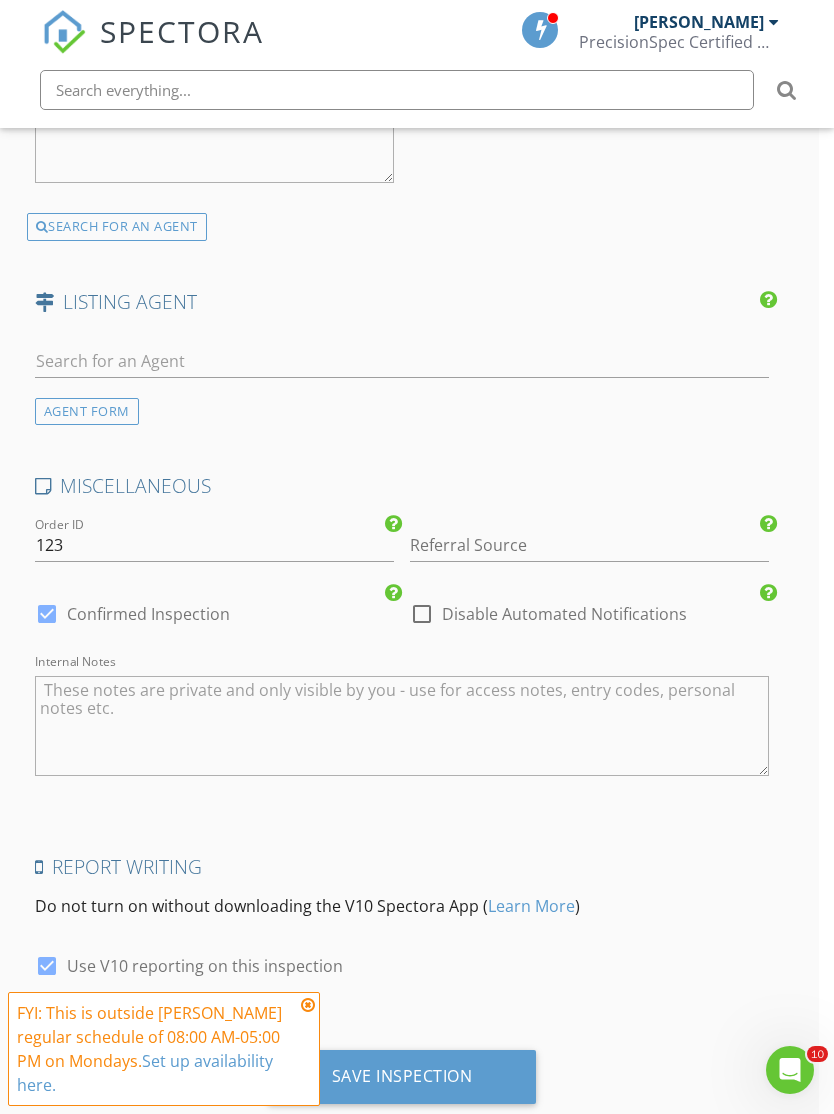scroll, scrollTop: 3138, scrollLeft: 15, axis: both 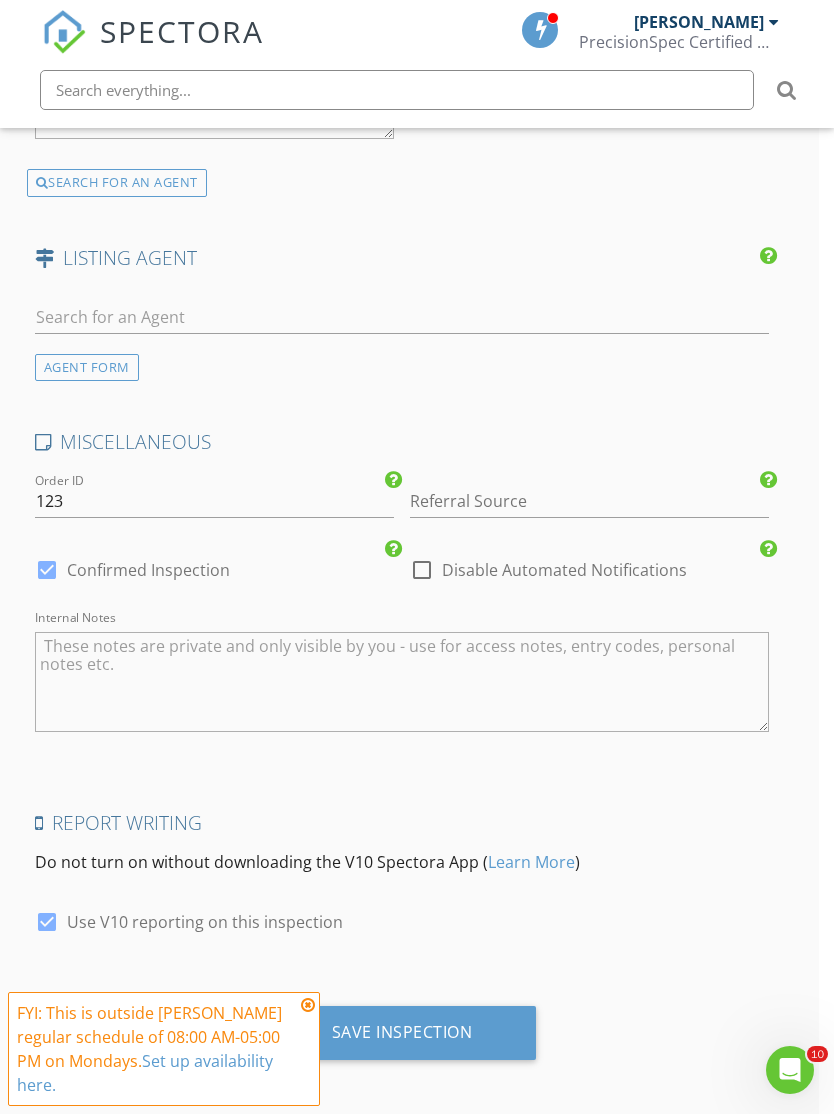 click at bounding box center (308, 1005) 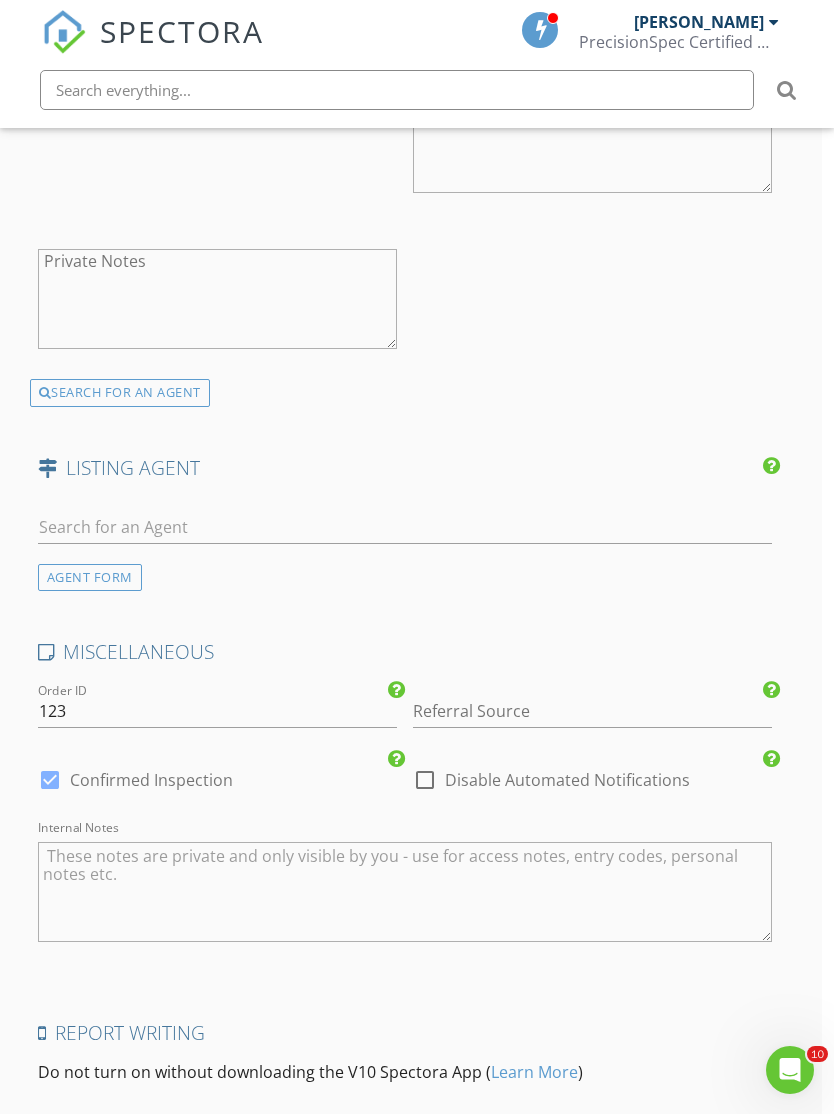 scroll, scrollTop: 3138, scrollLeft: 15, axis: both 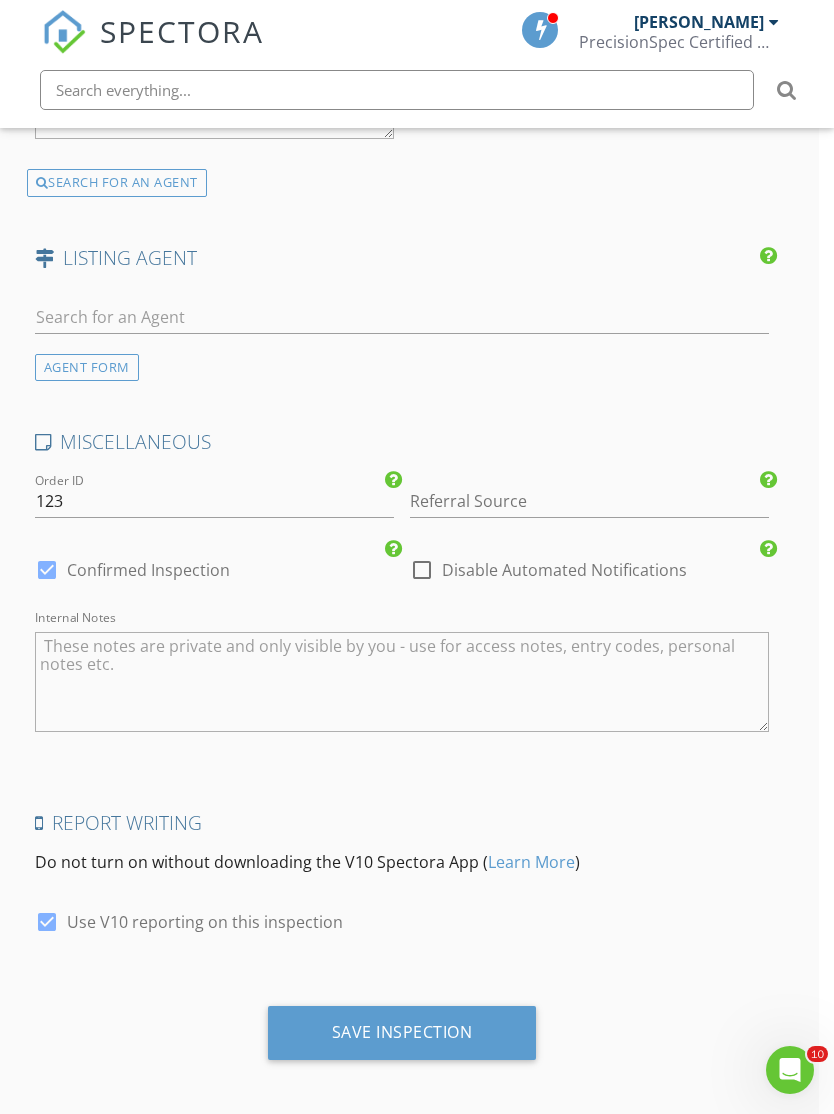 click on "Save Inspection" at bounding box center [402, 1033] 